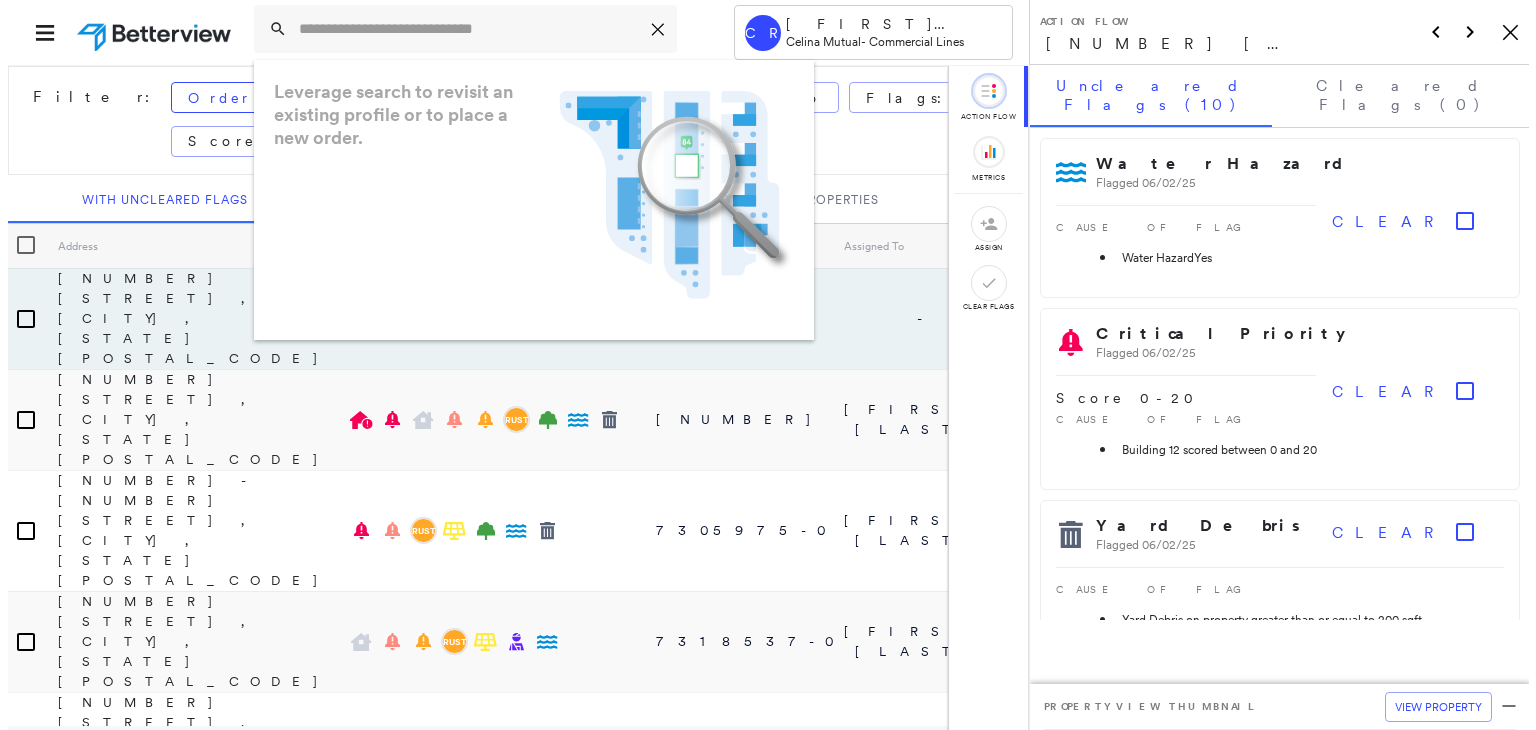 scroll, scrollTop: 0, scrollLeft: 0, axis: both 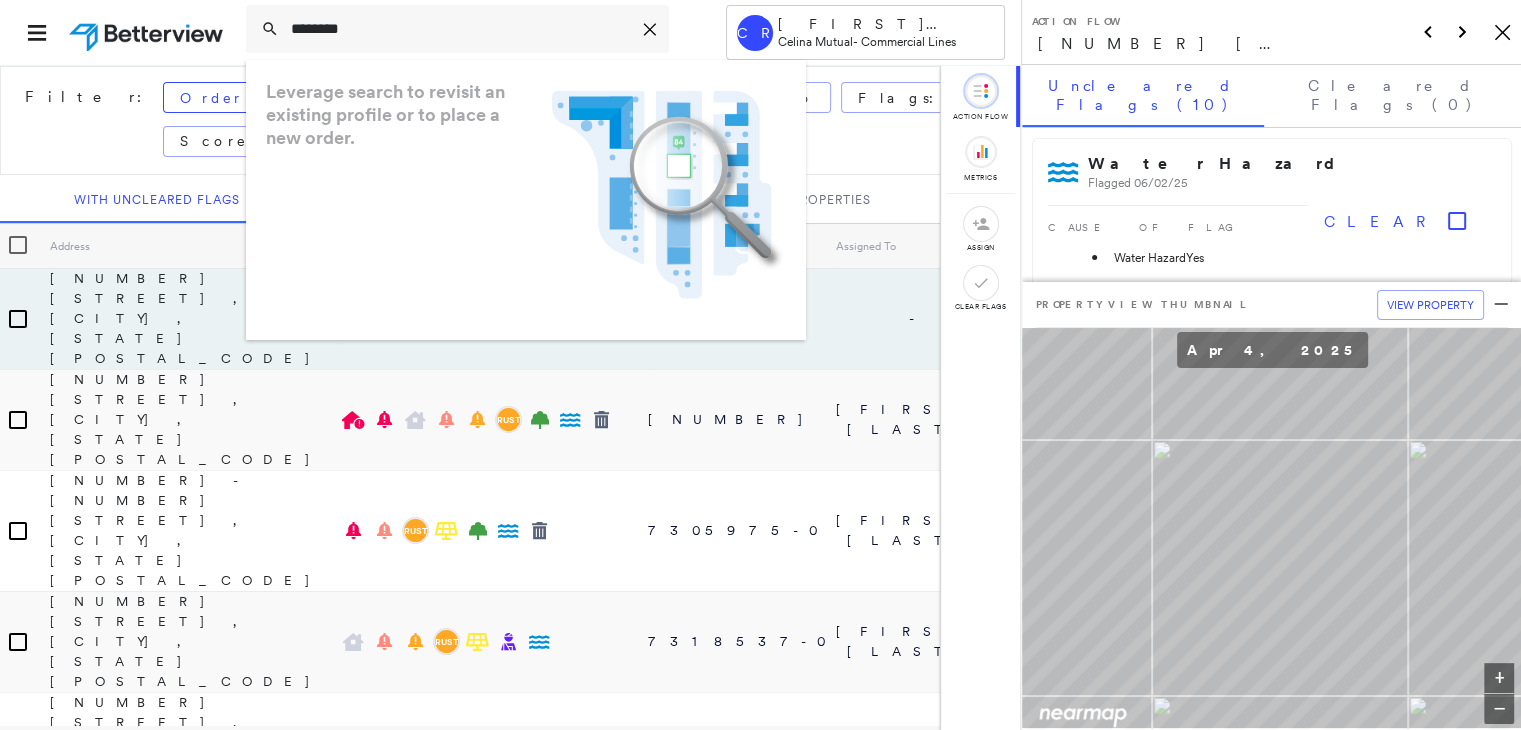 type on "*********" 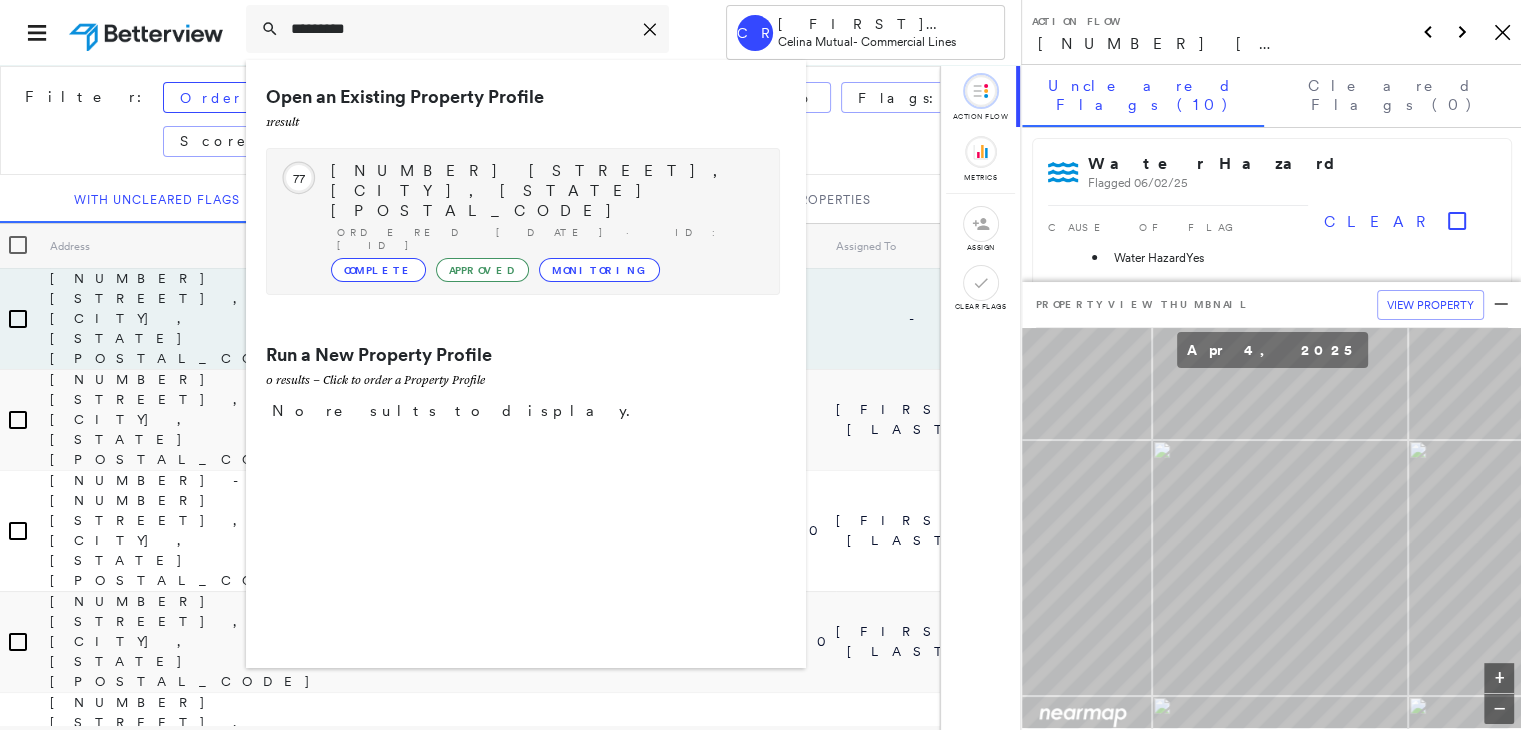 click on "[NUMBER] [STREET], [CITY], [STATE] [POSTAL_CODE]" at bounding box center (545, 191) 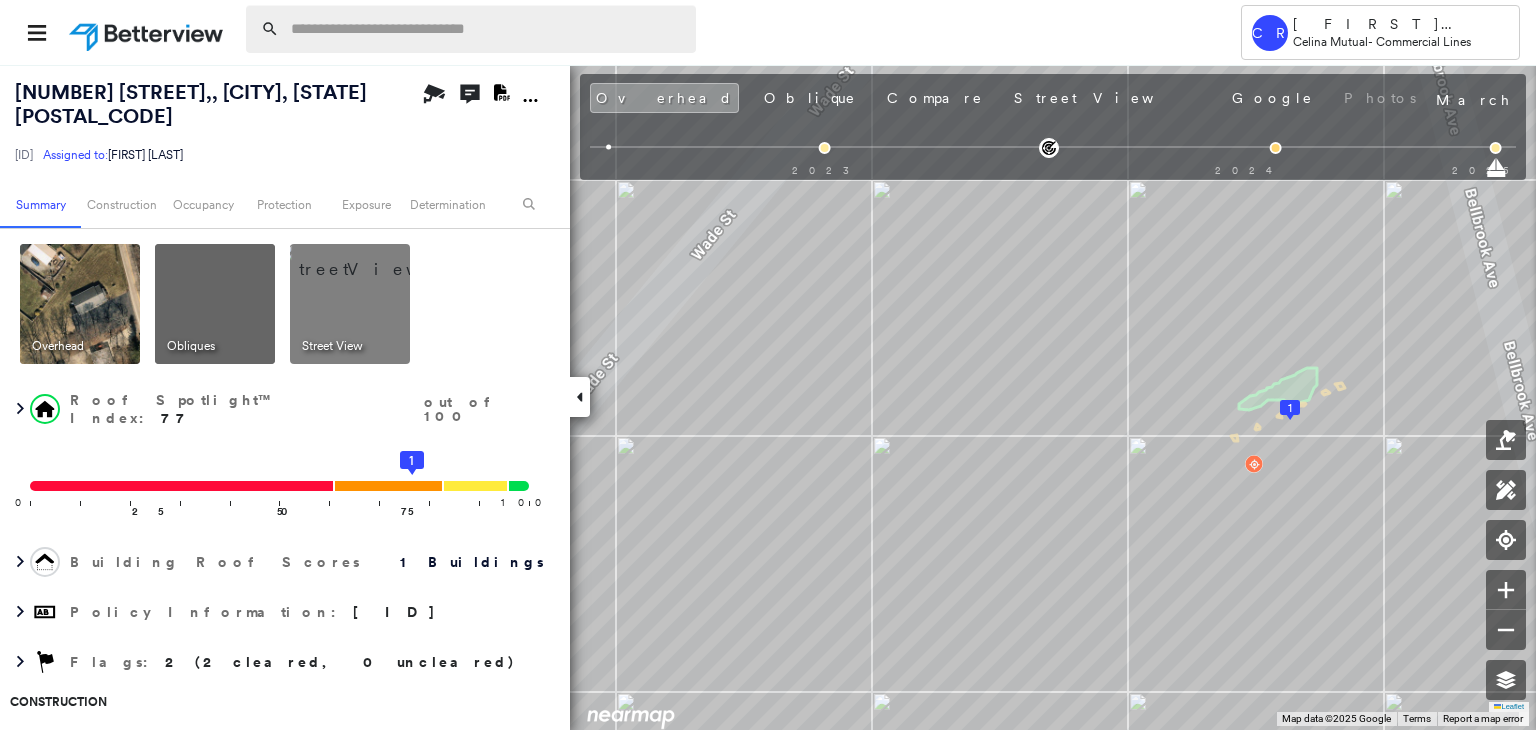 click at bounding box center (487, 29) 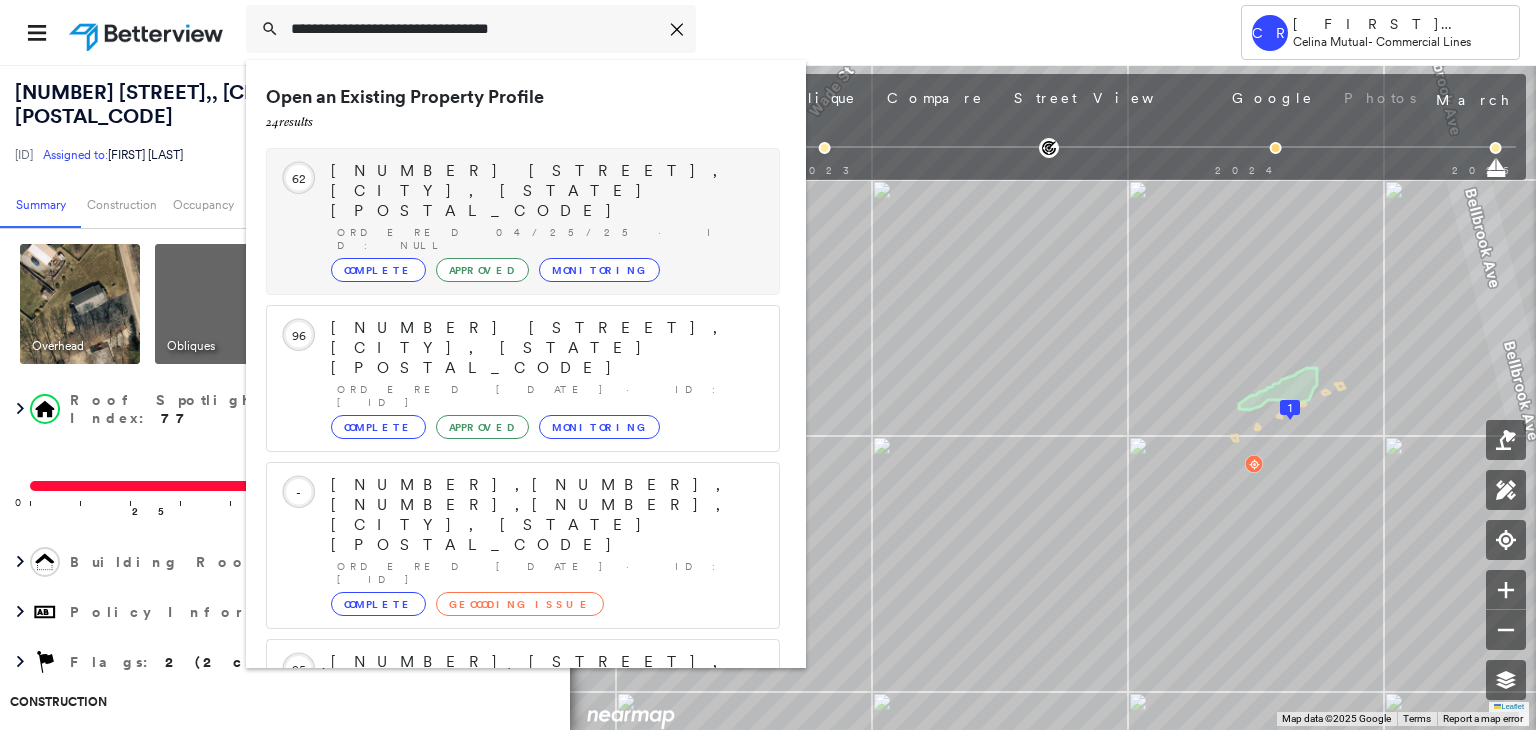scroll, scrollTop: 208, scrollLeft: 0, axis: vertical 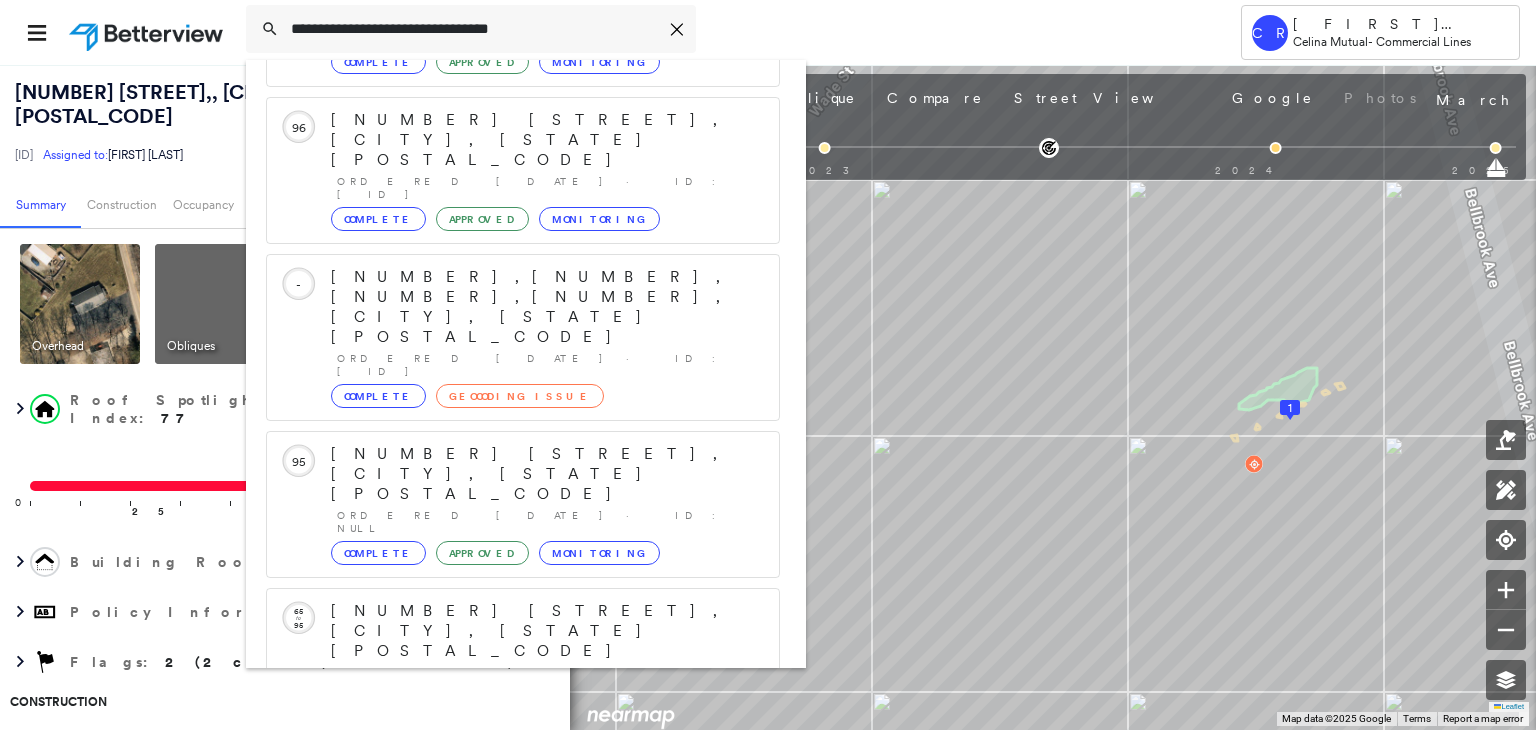 type on "**********" 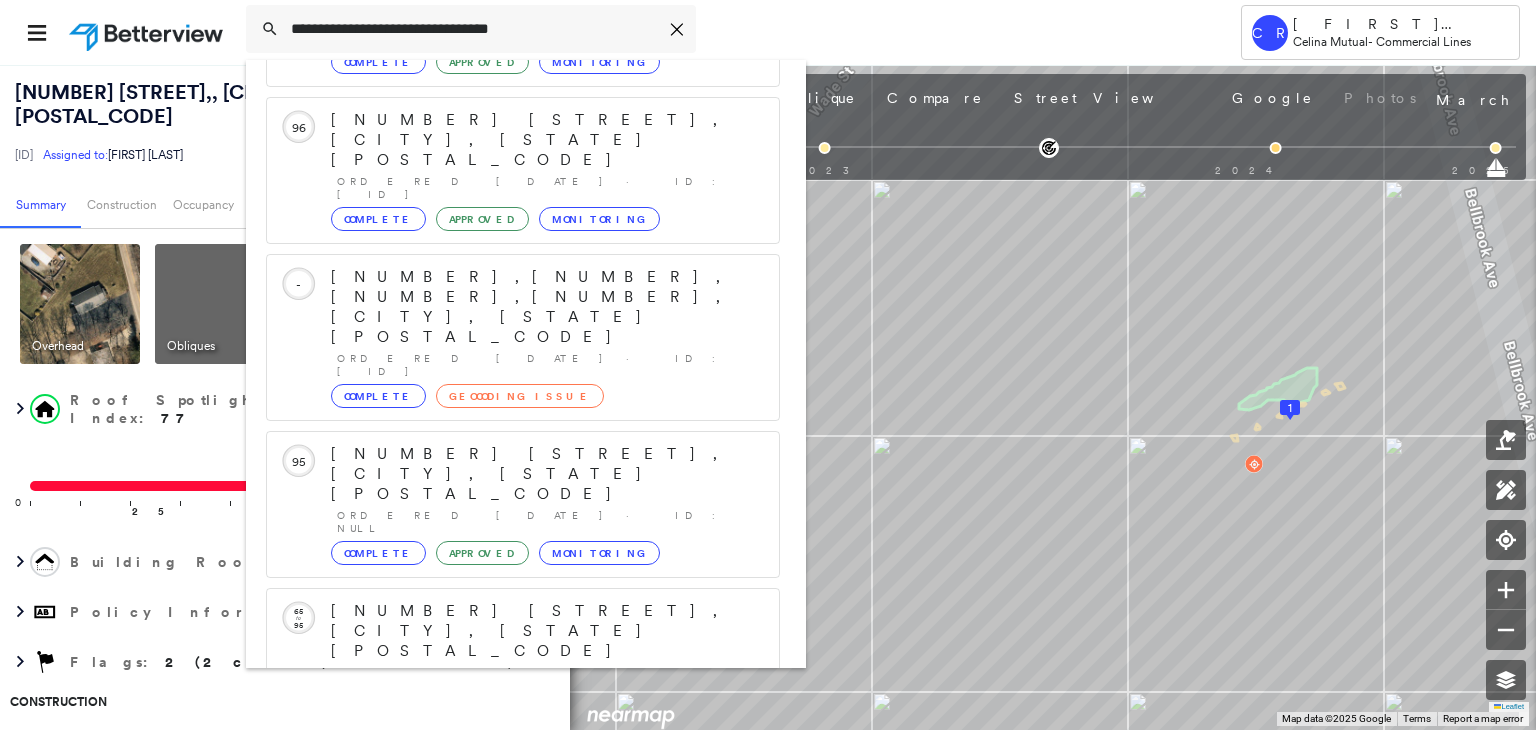 click on "[NUMBER] [STREET], [CITY], [STATE] Group Created with Sketch." at bounding box center (523, 923) 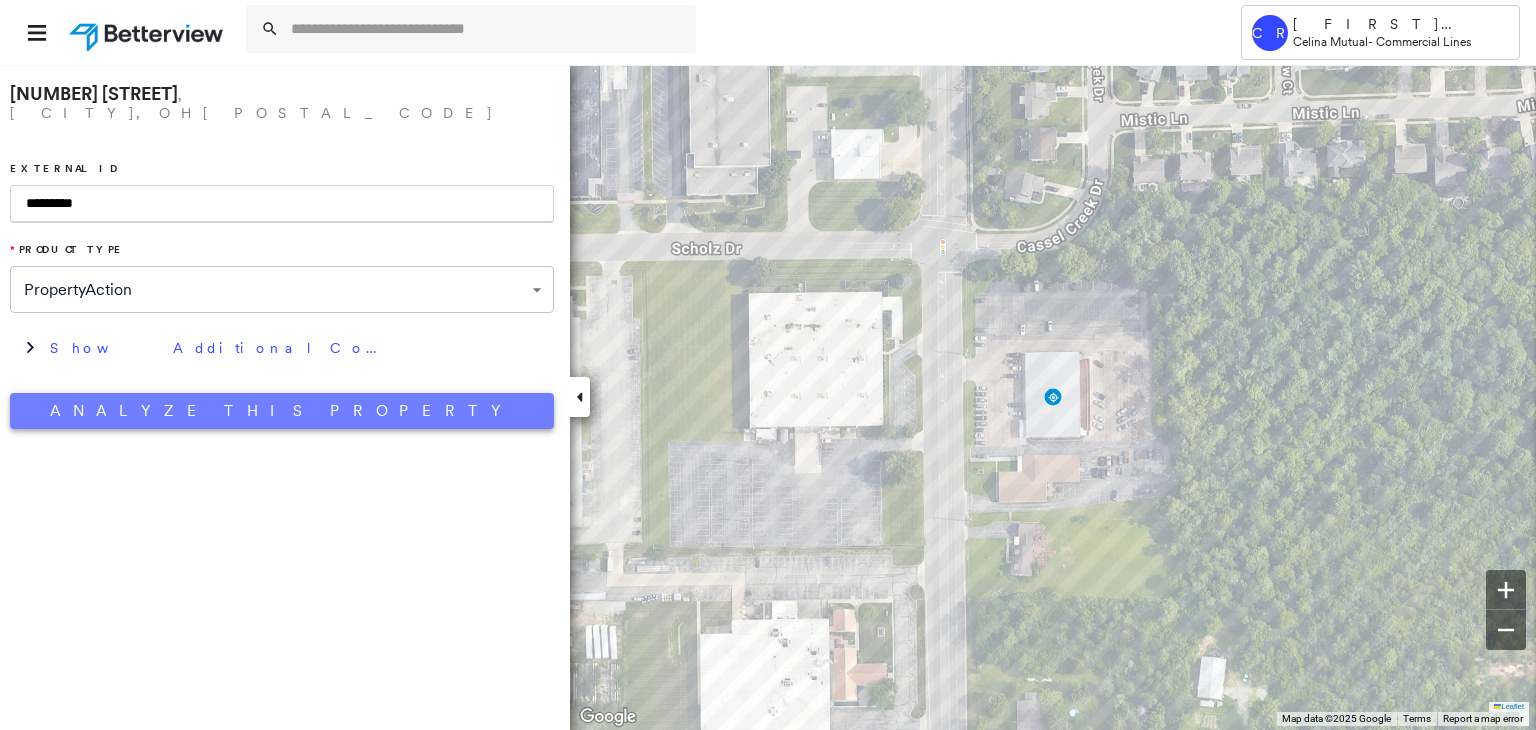 type on "*********" 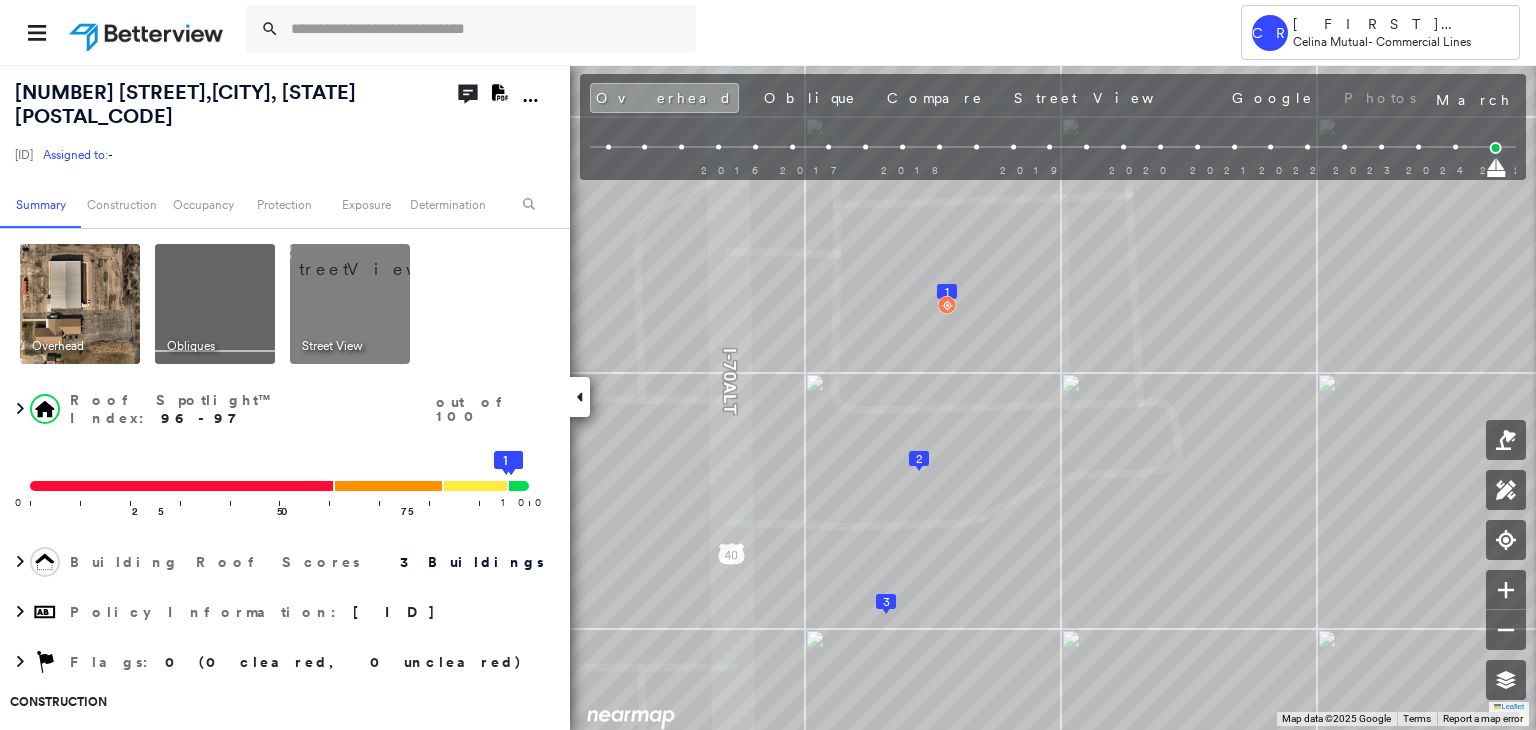 click at bounding box center [374, 259] 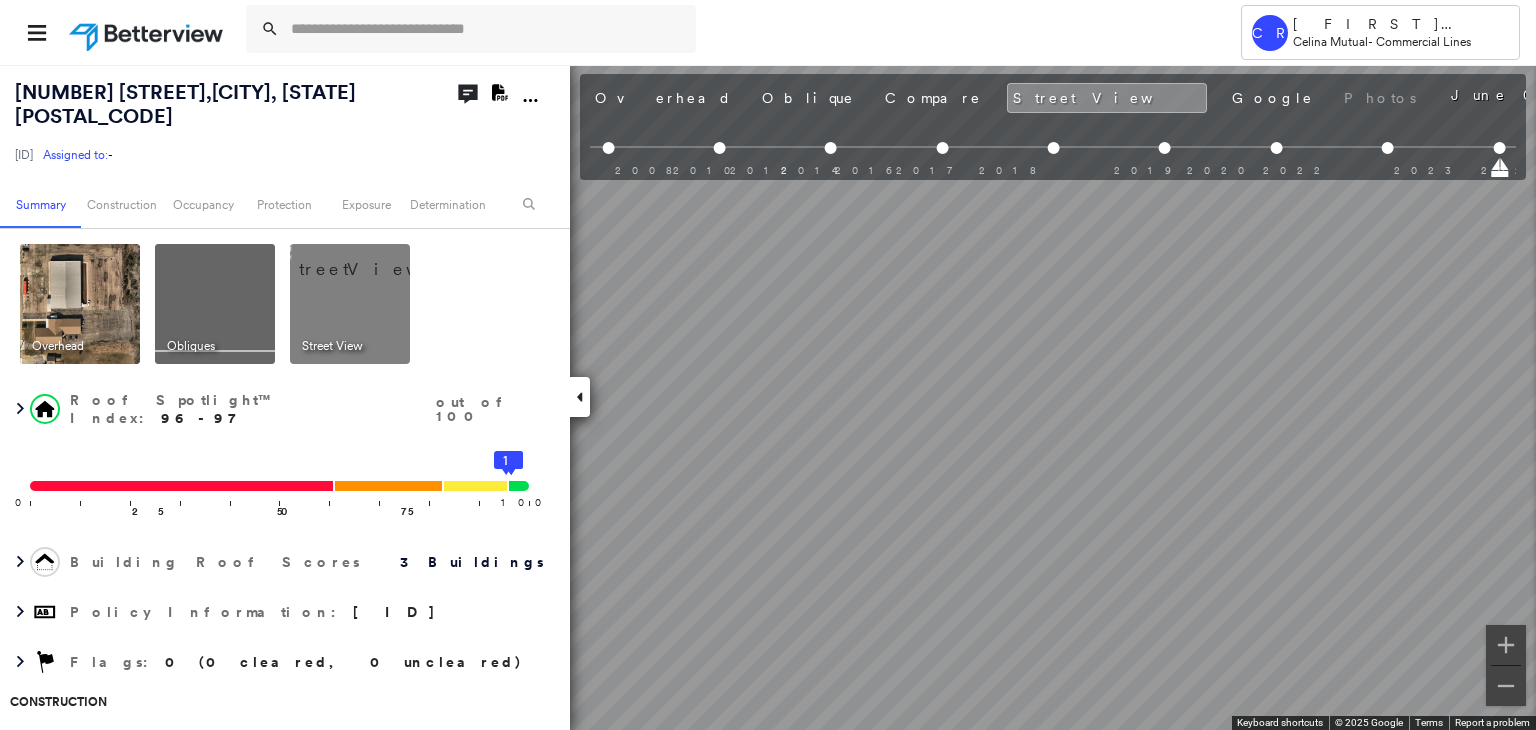scroll, scrollTop: 0, scrollLeft: 565, axis: horizontal 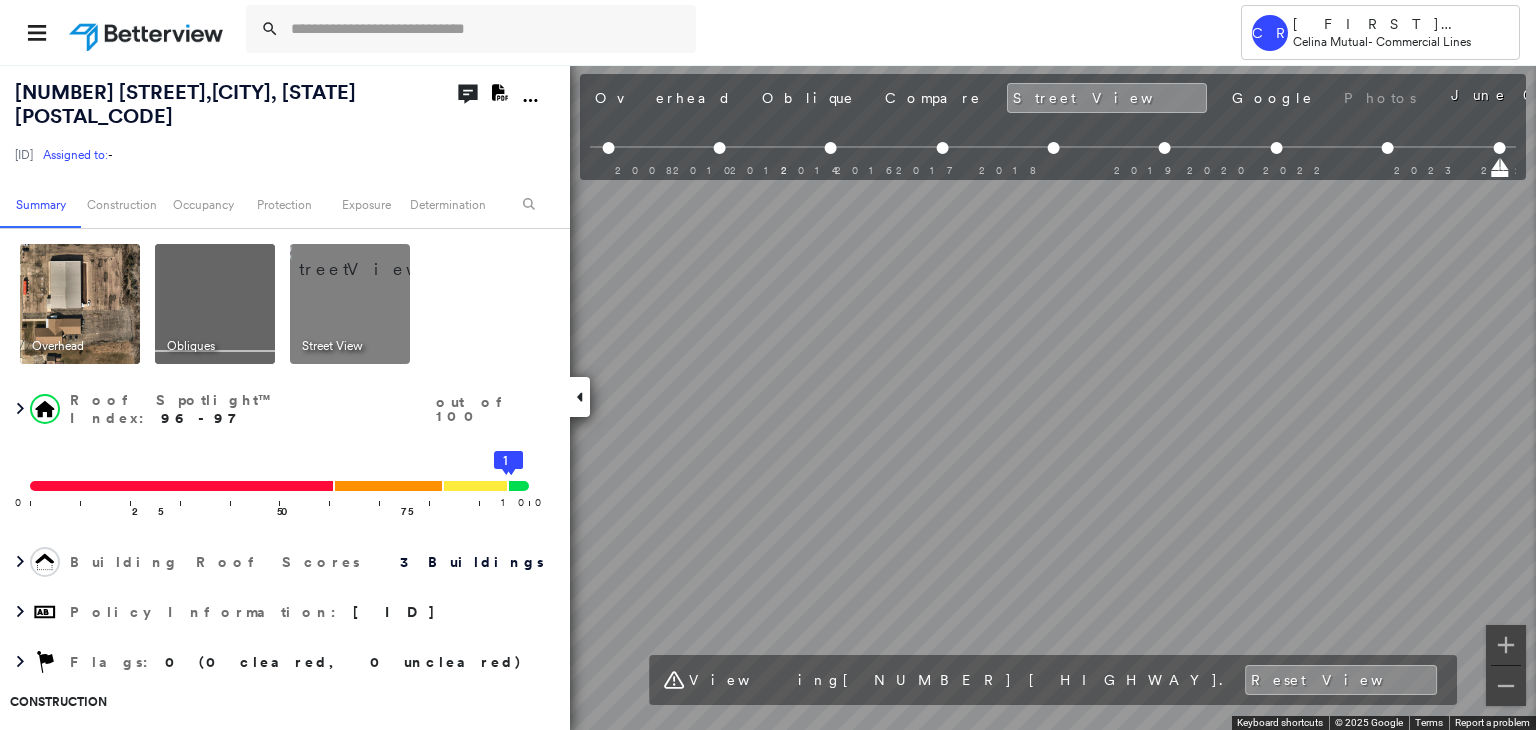 click on "Tower CR [LAST] [LAST] [COMPANY] - Commercial Lines [NUMBER] [STREET], [CITY], [STATE] [ID] Assigned to: - Assigned to: - [ID] Assigned to: - Open Comments Download PDF Report Summary Construction Occupancy Protection Exposure Determination Overhead Obliques Street View Roof Spotlight™ Index : 96-97 out of 100 0 100 25 50 75 3 2 1 Building Roof Scores 3 Buildings Policy Information : [ID] Flags : 0 (0 cleared, 0 uncleared) Construction Roof Spotlights : Chimney, Vent Property Features : Car, Patio Furniture, Cracked Pavement, Disintegrated Pavement, Significantly Stained Pavement and 4 more Roof Size & Shape : 3 buildings Occupancy Place Detail Google - Places National Registry of Historic Places Smarty Streets - Surrounding Properties Protection US Fire Administration: Nearest Fire Stations Exposure Additional Perils FEMA Risk Index Determination Flags : 0 (0 cleared, 0 uncleared) Uncleared Flags (0) Cleared Flags (0) There are no uncleared flags. Action Taken" at bounding box center [768, 365] 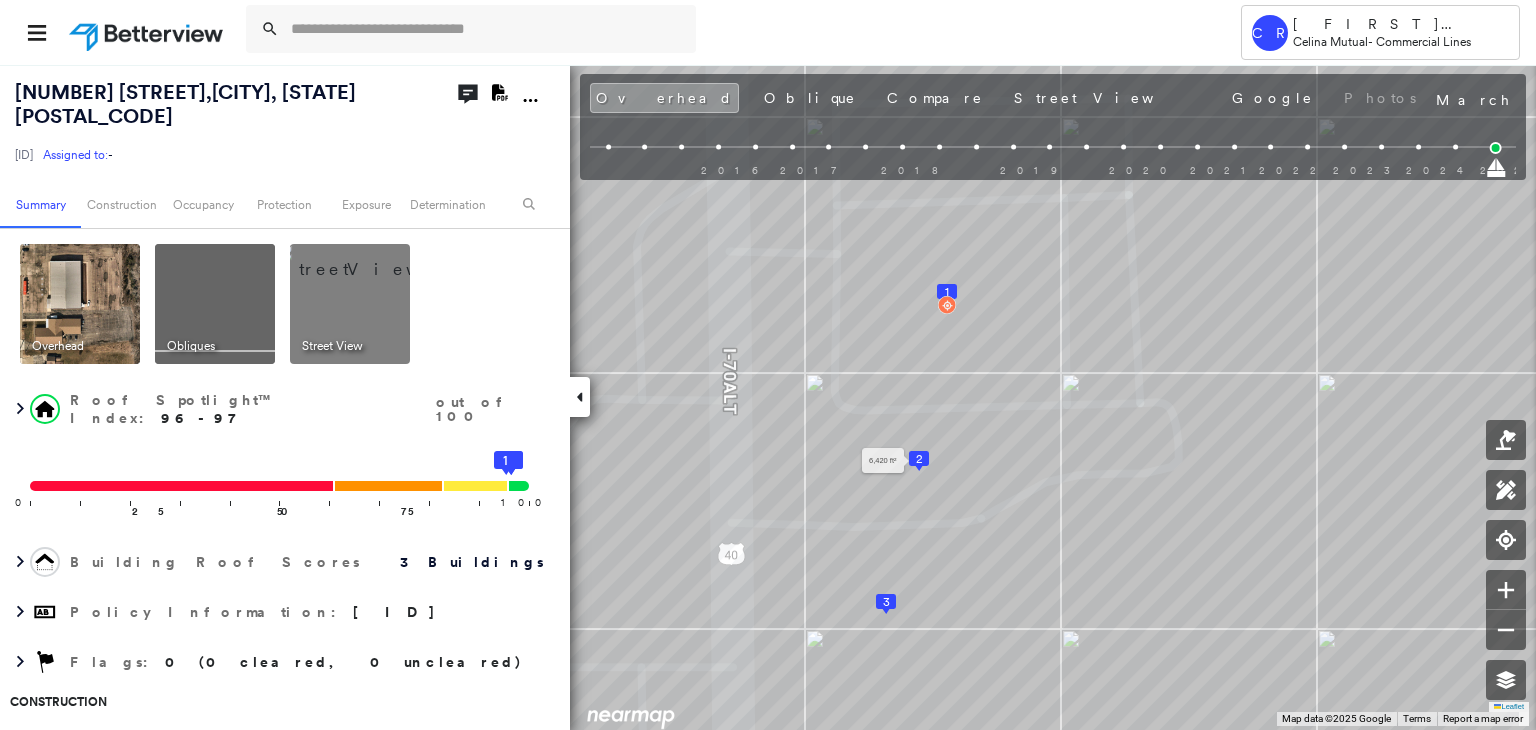 click on "2" at bounding box center [919, 459] 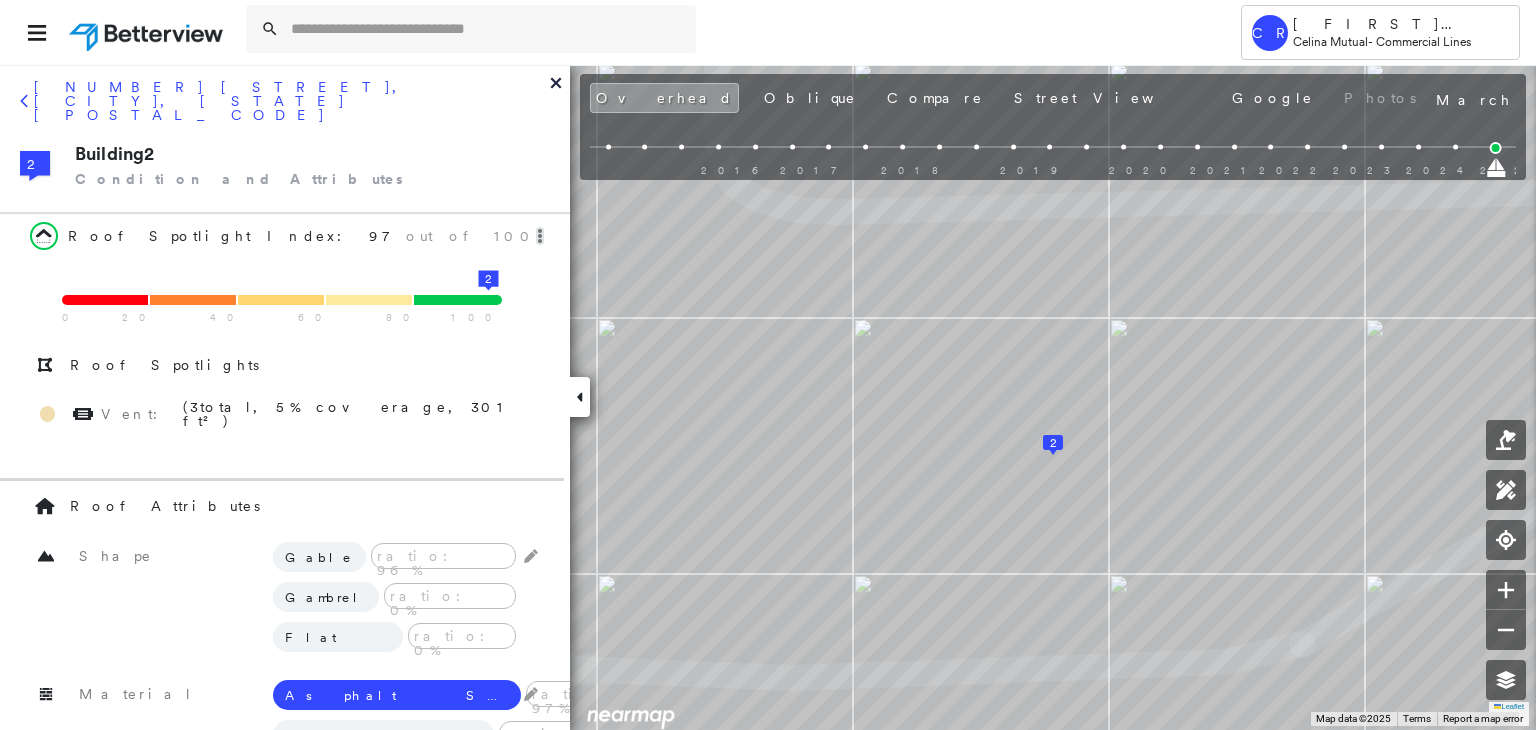 click on "[NUMBER] [STREET], [CITY], [STATE] [POSTAL_CODE]" at bounding box center (285, 108) 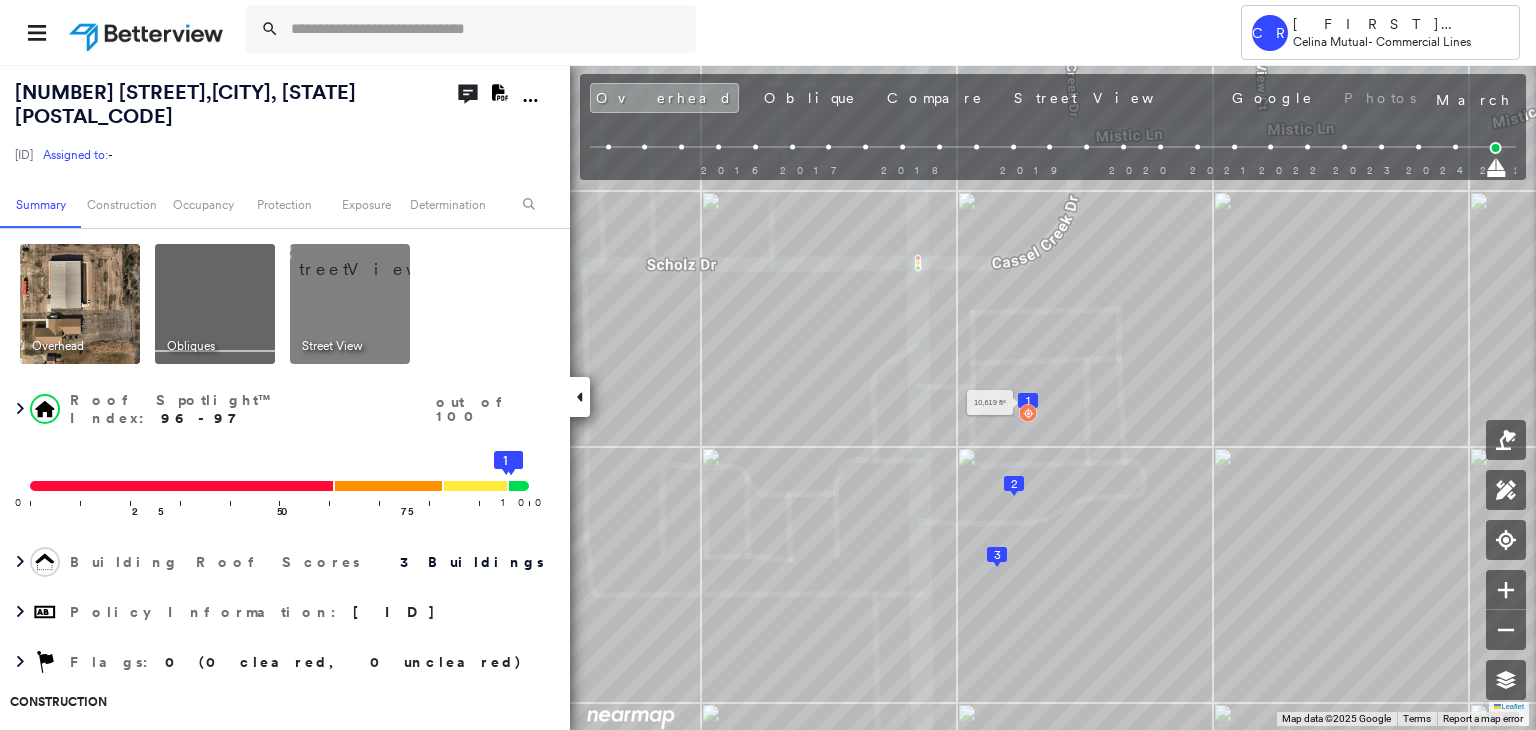 click on "1" at bounding box center (1028, 401) 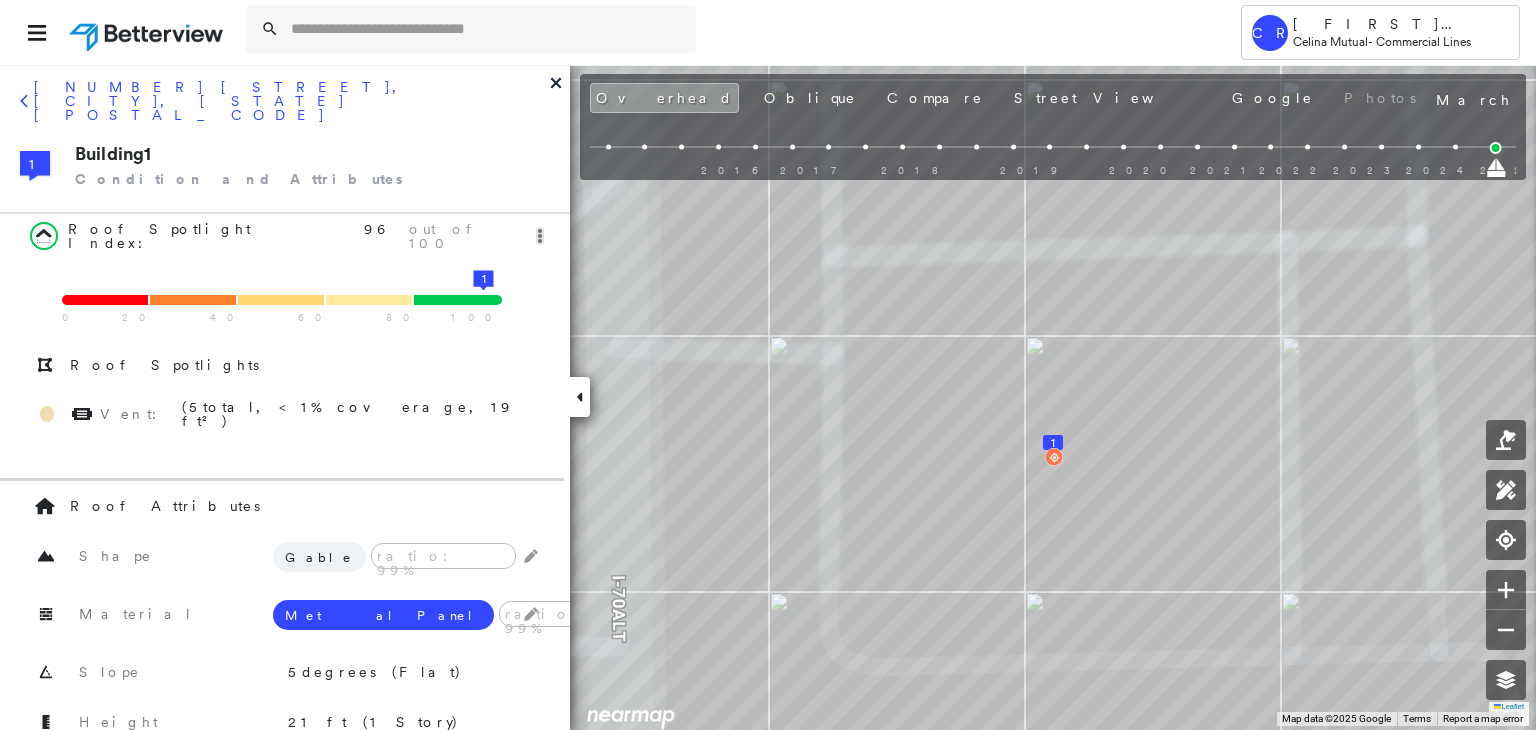 drag, startPoint x: 68, startPoint y: 86, endPoint x: 219, endPoint y: 148, distance: 163.23296 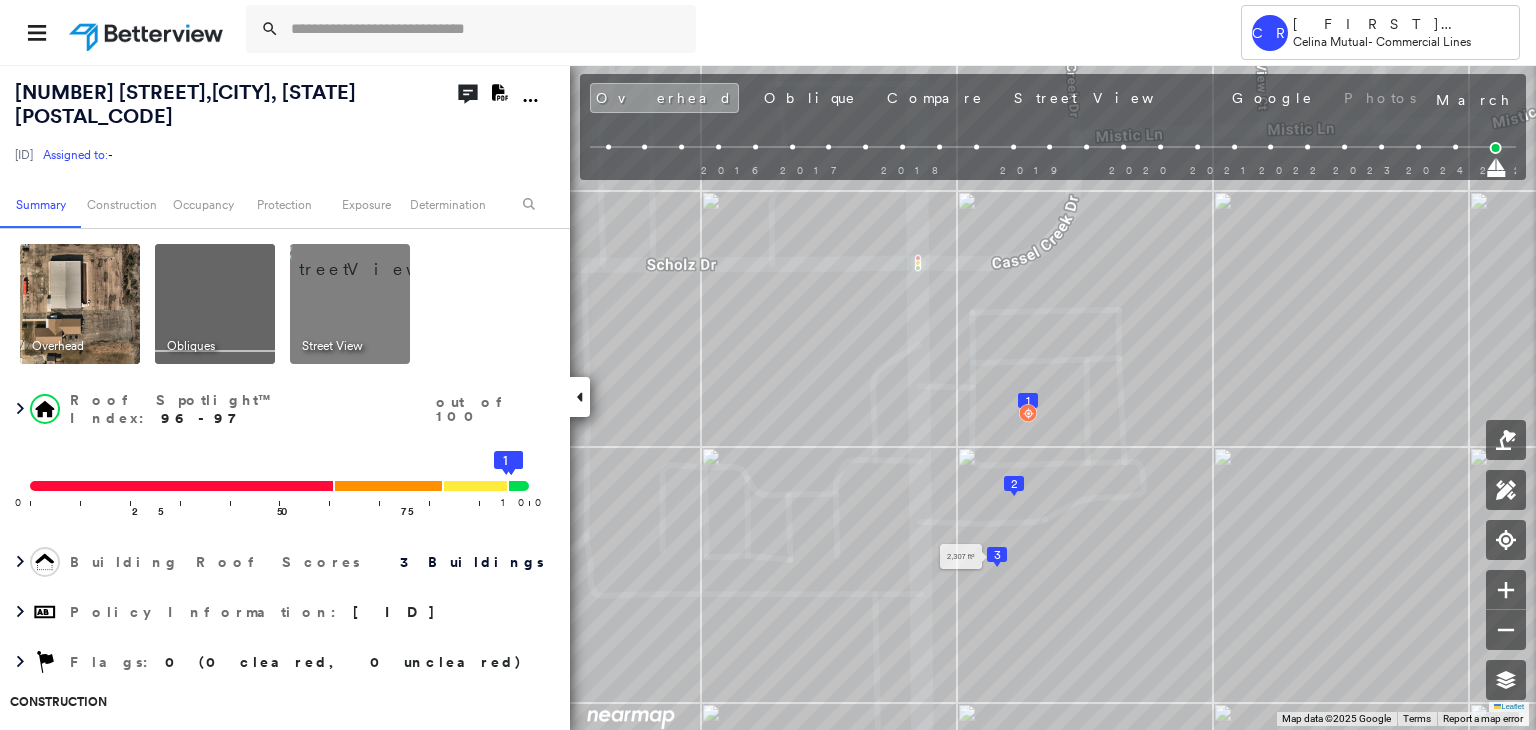 click on "3" at bounding box center [997, 555] 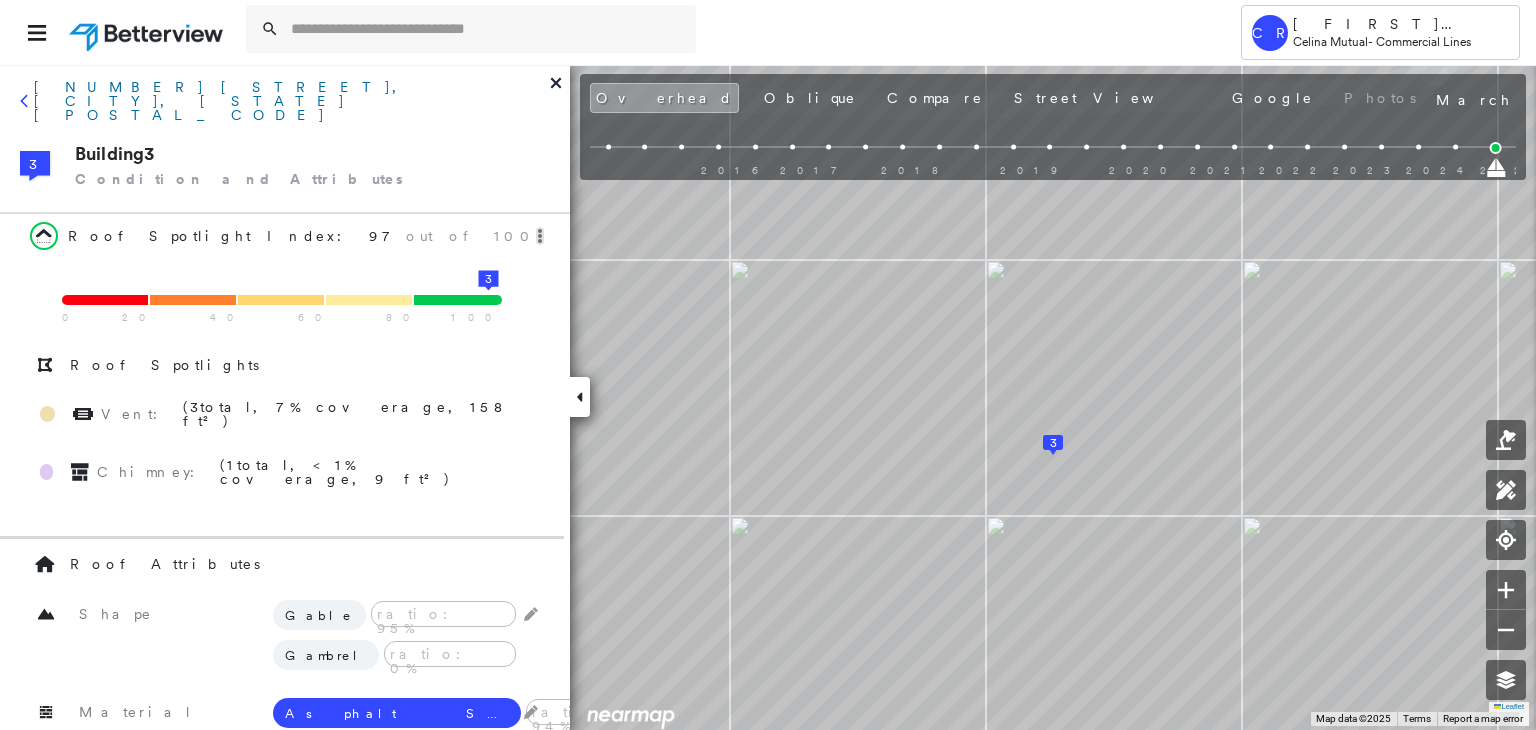 click on "[NUMBER] [STREET], [CITY], [STATE] [POSTAL_CODE]" at bounding box center (292, 101) 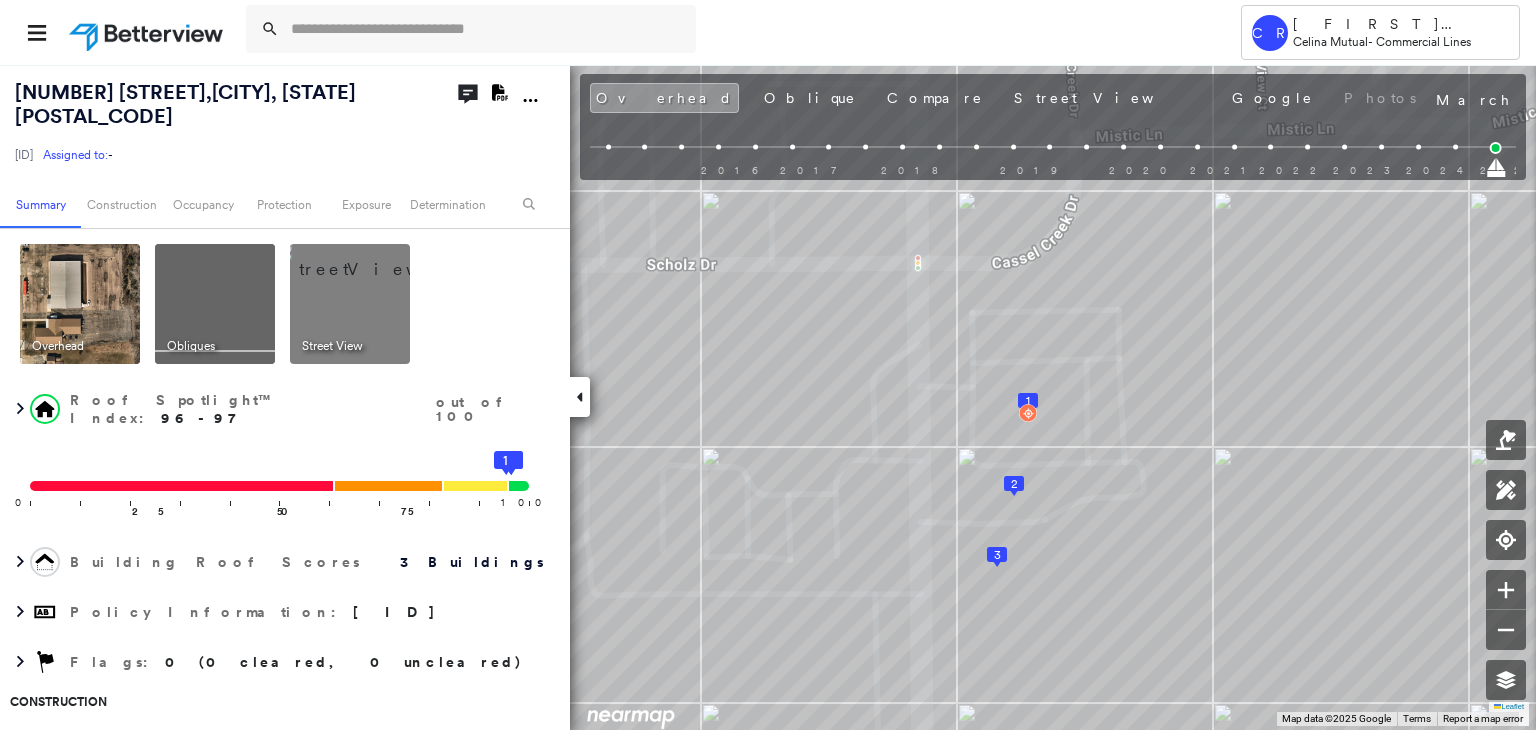 click 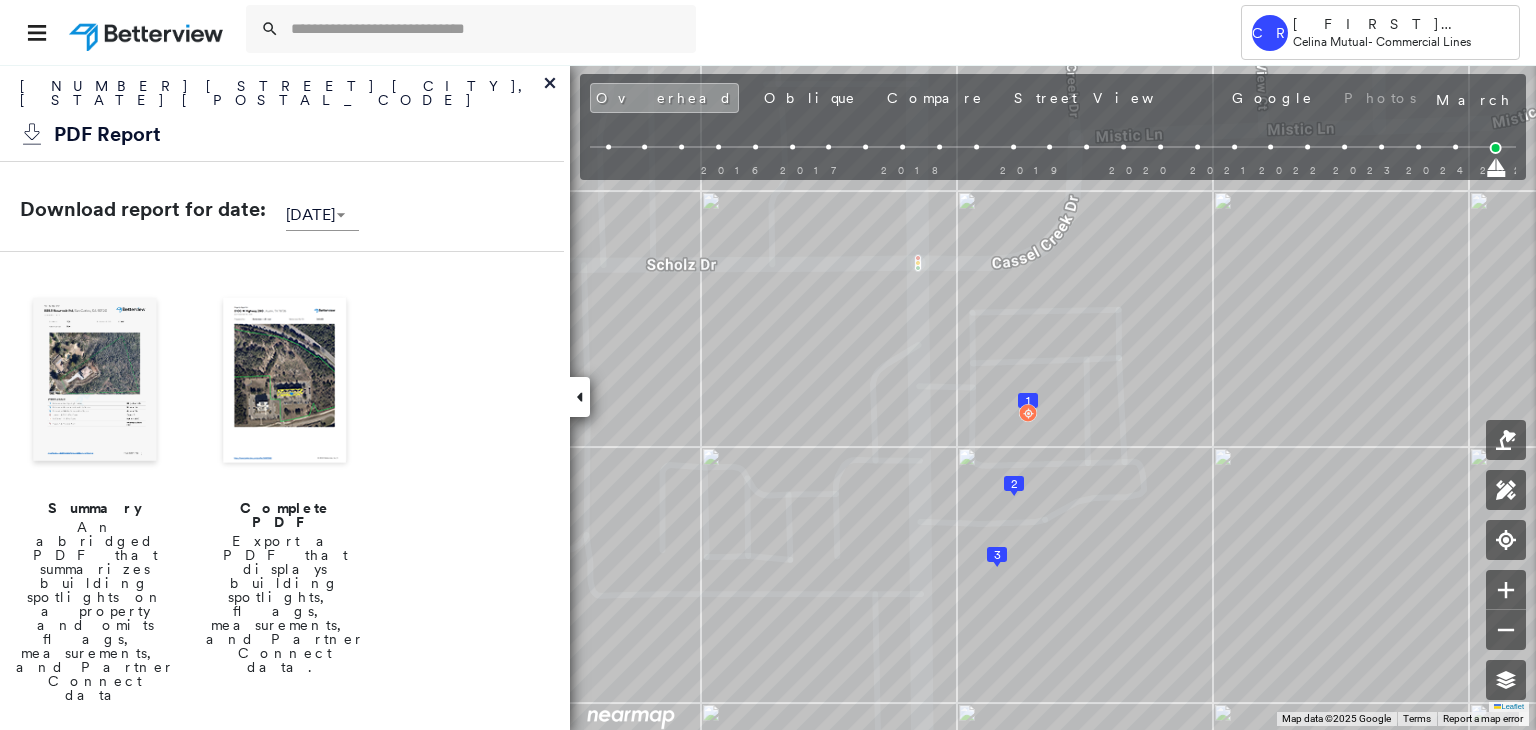click at bounding box center (95, 382) 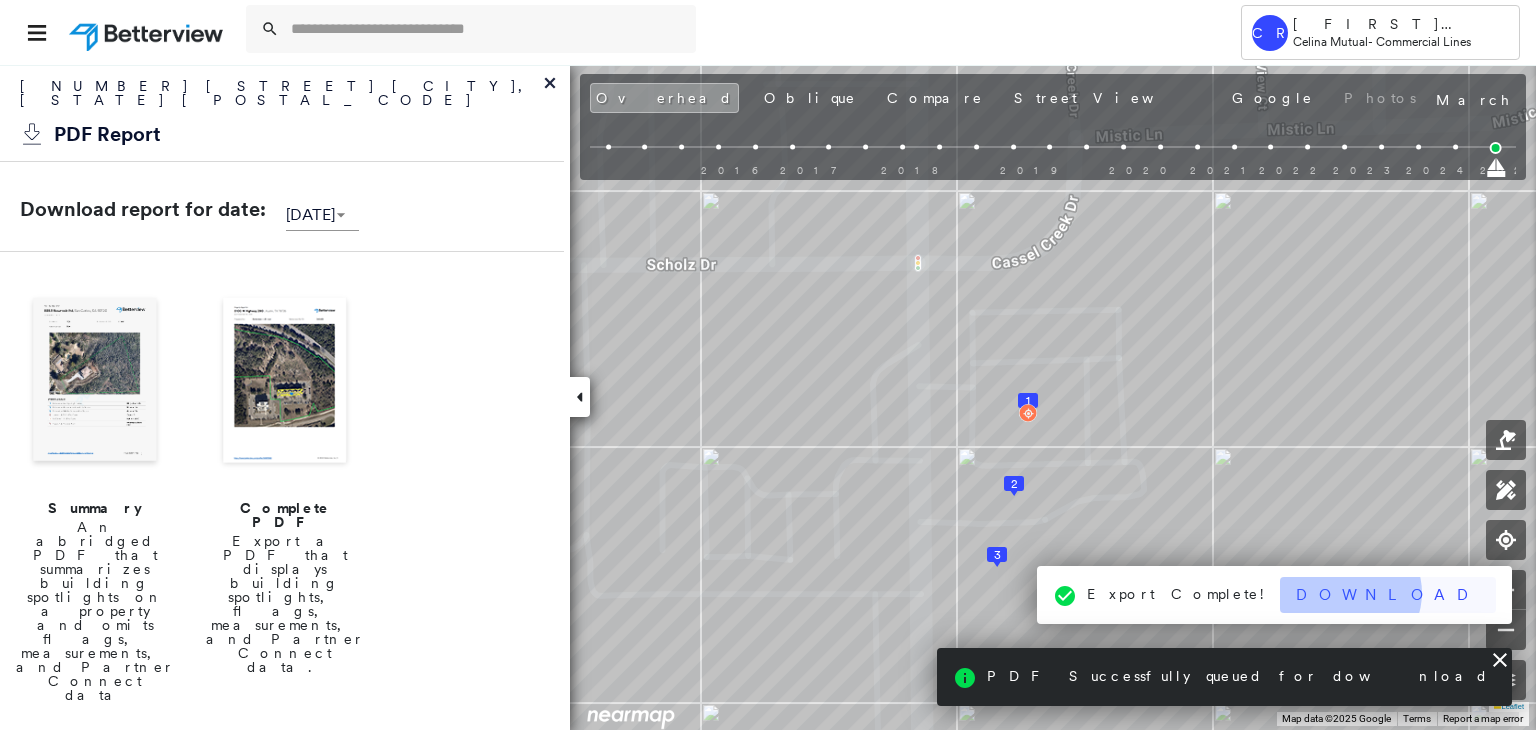 click on "Download" at bounding box center (1388, 595) 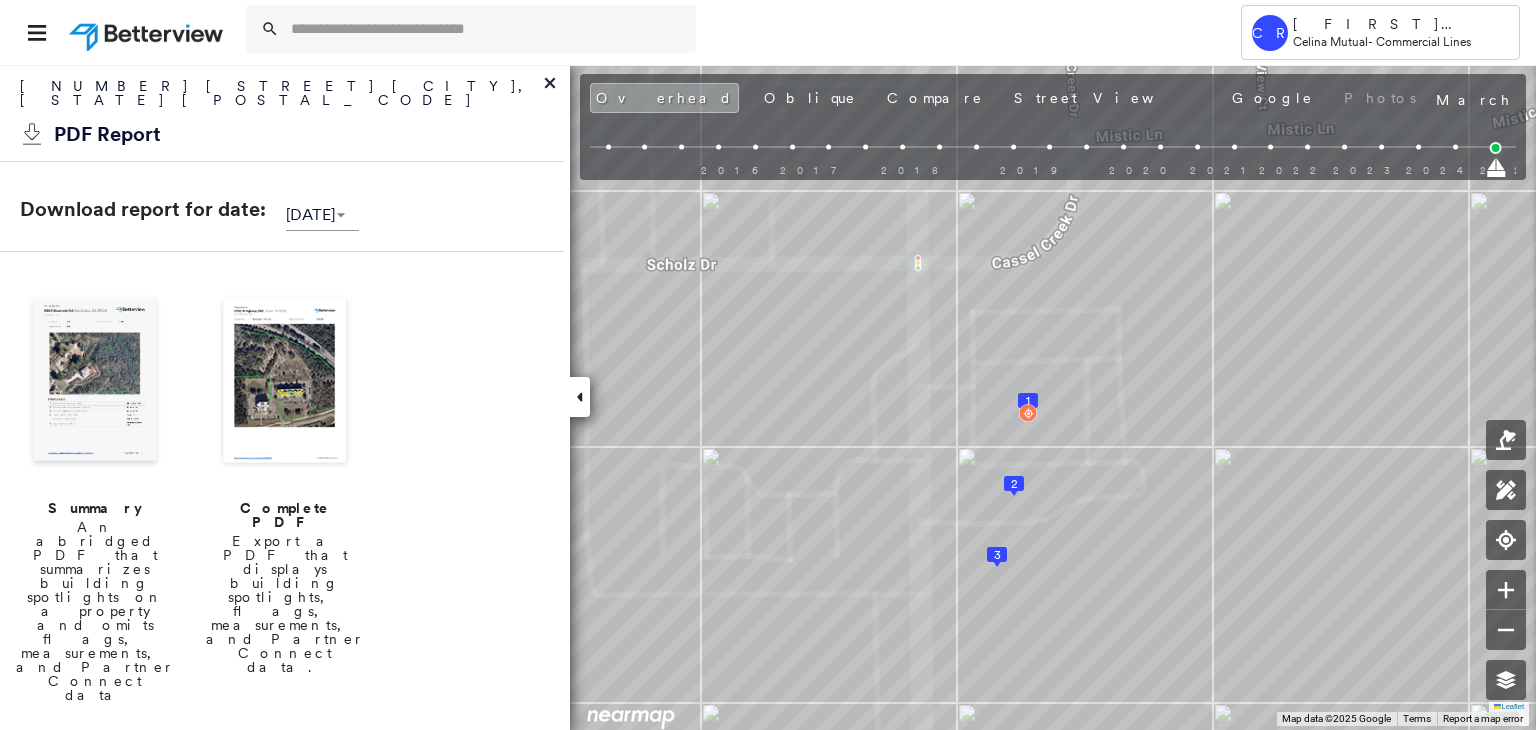 click 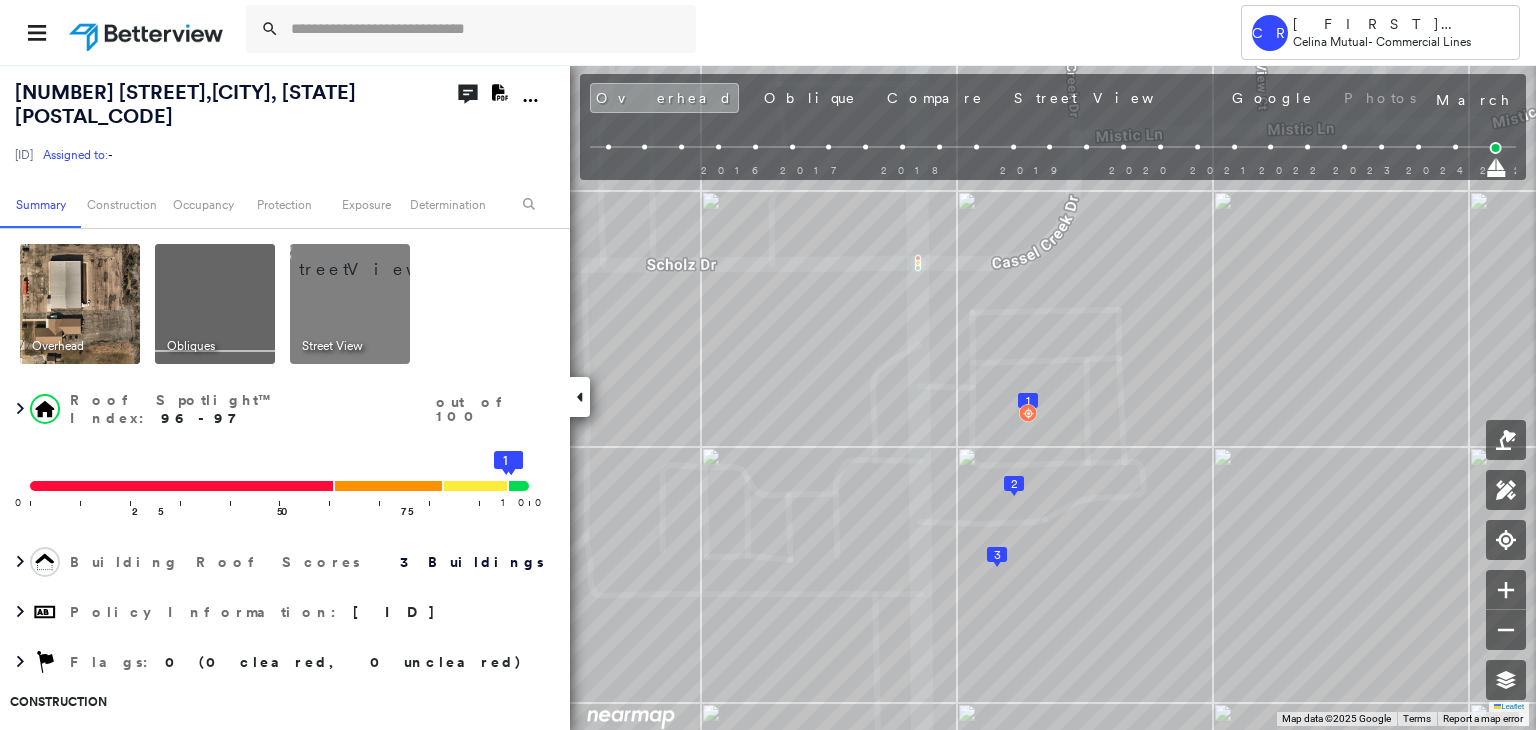 click at bounding box center [374, 259] 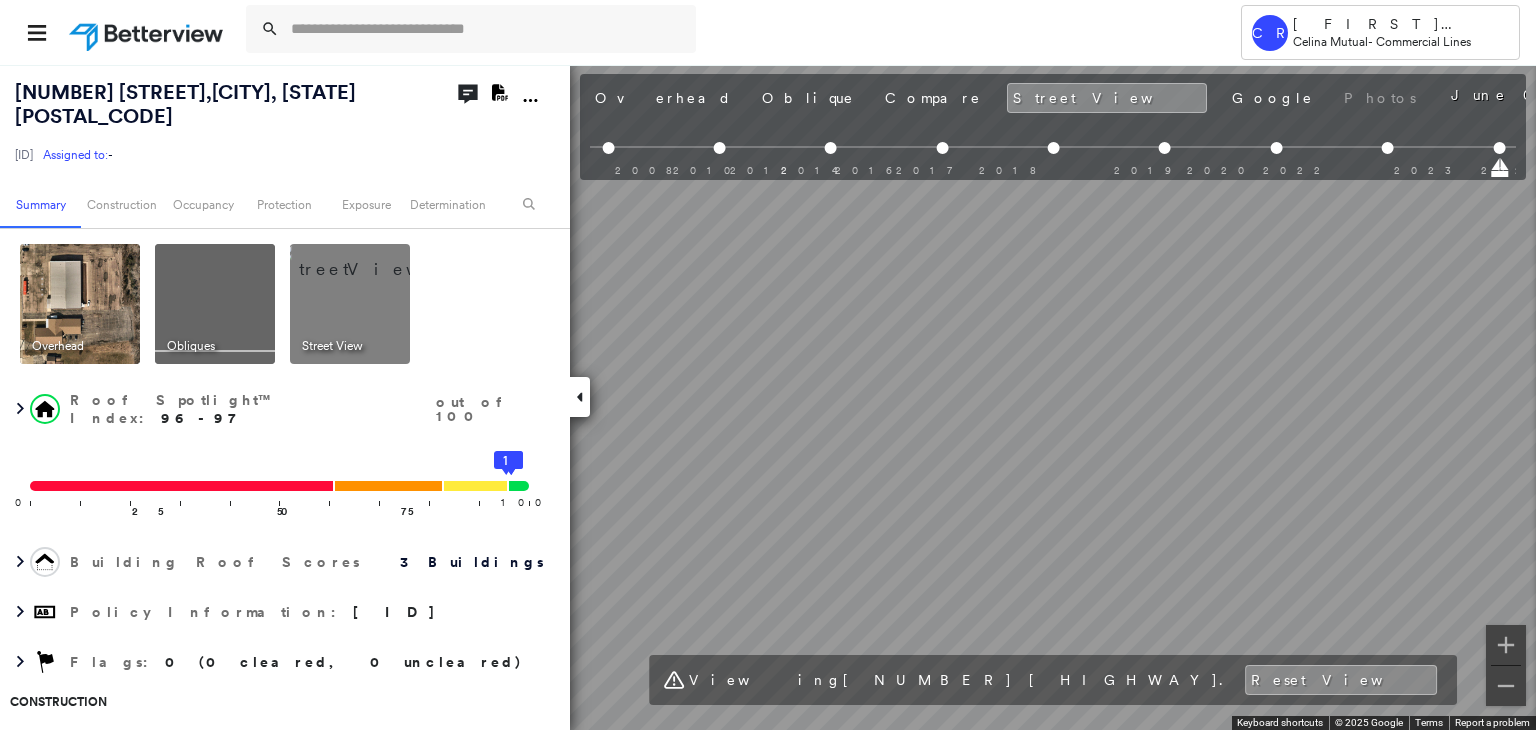 scroll, scrollTop: 0, scrollLeft: 565, axis: horizontal 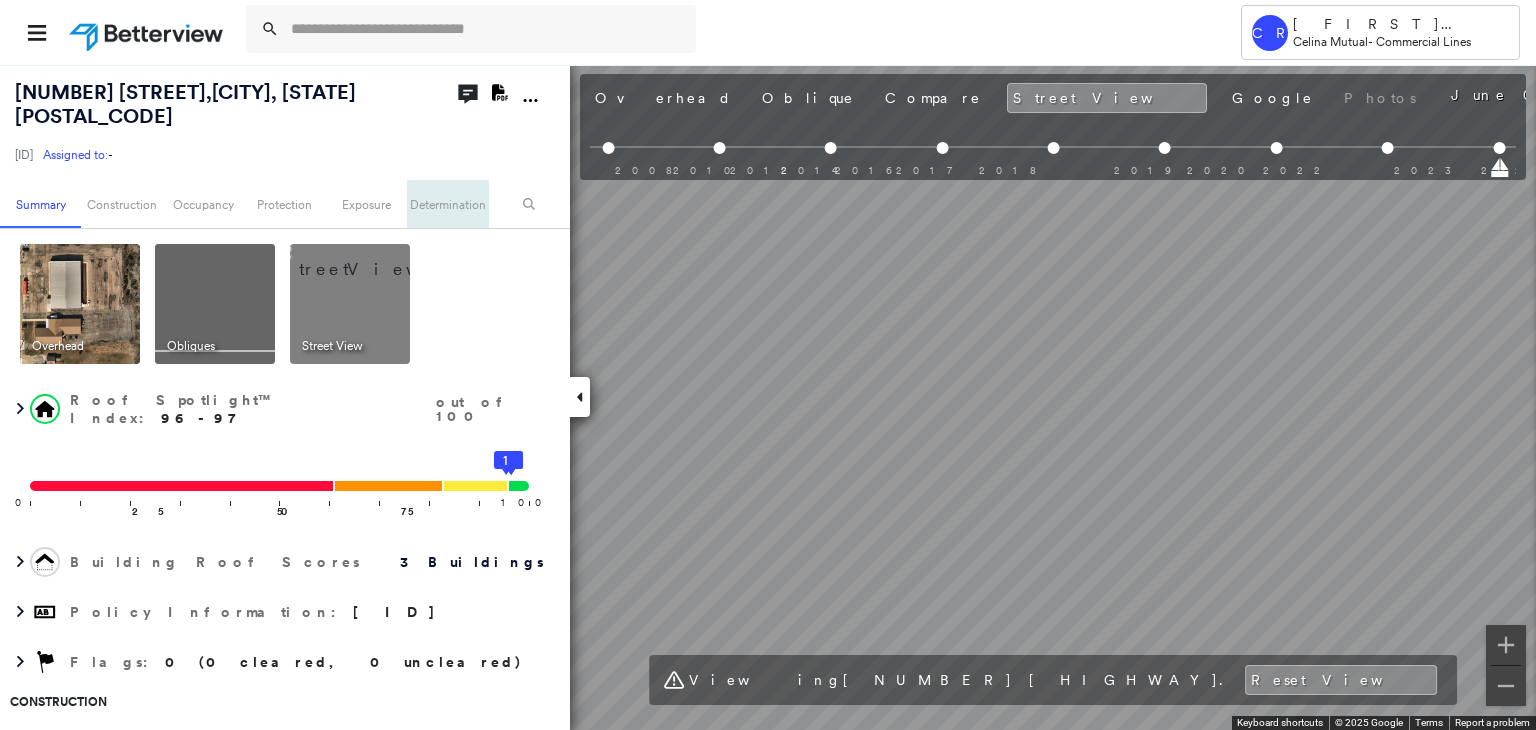 click on "Policy Information :  [ID] Flags :  0 (0 cleared, 0 uncleared) Construction Roof Spotlights :  Chimney, Vent Property Features :  Car, Patio Furniture, Cracked Pavement, Disintegrated Pavement, Significantly Stained Pavement and 4 more Roof Size & Shape :  3 buildings  Occupancy Place Detail Google - Places National Registry of Historic Places Smarty Streets - Surrounding Properties Protection US Fire Administration: Nearest Fire Stations Exposure Additional Perils FEMA Risk Index Determination Flags :  0 (0 cleared, 0 uncleared) Uncleared Flags (0) Cleared Flags  (0) There are no  uncleared  flags. Action Taken New Entry History Quote/New Business Terms & Conditions Save" at bounding box center [768, 397] 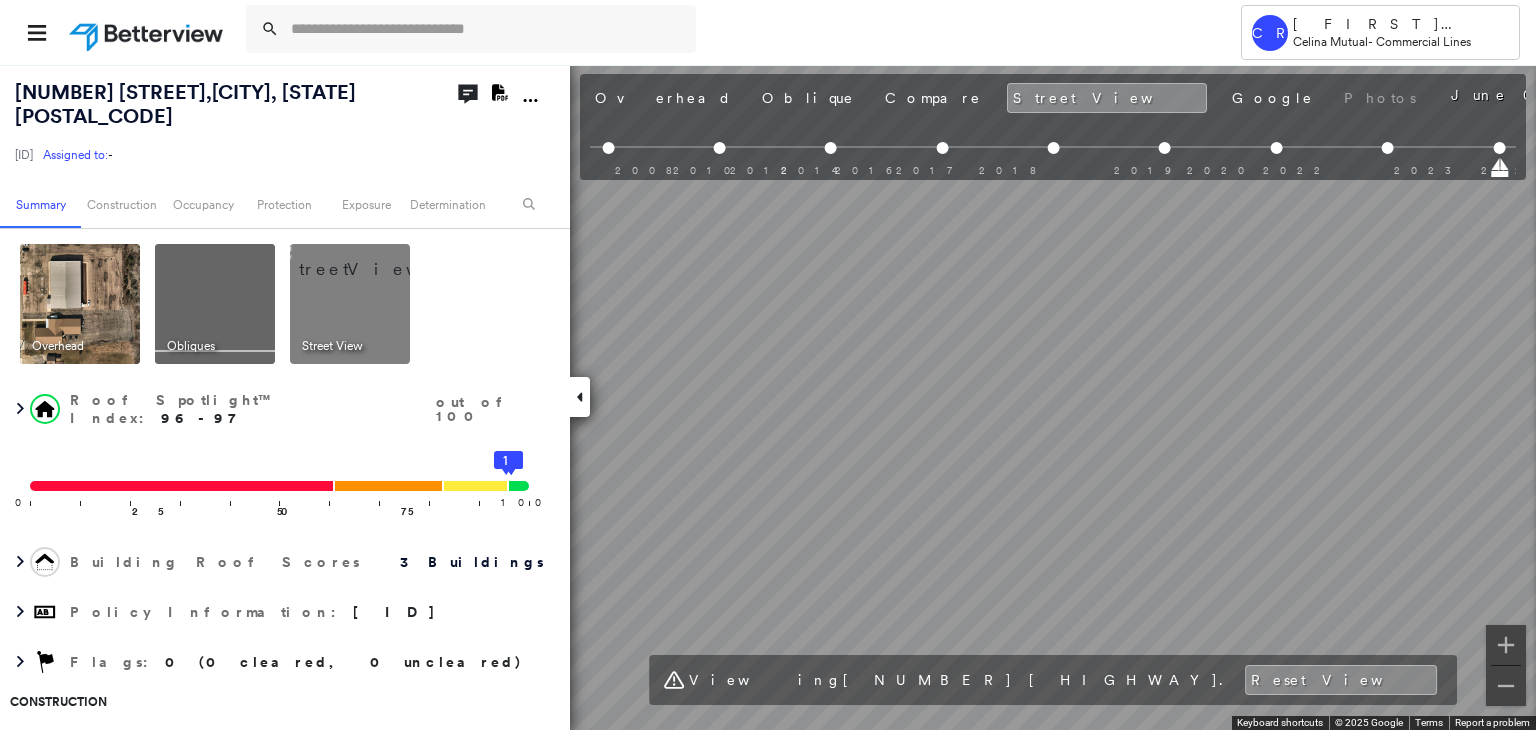 click on "Policy Information :  [ID] Flags :  0 (0 cleared, 0 uncleared) Construction Roof Spotlights :  Chimney, Vent Property Features :  Car, Patio Furniture, Cracked Pavement, Disintegrated Pavement, Significantly Stained Pavement and 4 more Roof Size & Shape :  3 buildings  Occupancy Place Detail Google - Places National Registry of Historic Places Smarty Streets - Surrounding Properties Protection US Fire Administration: Nearest Fire Stations Exposure Additional Perils FEMA Risk Index Determination Flags :  0 (0 cleared, 0 uncleared) Uncleared Flags (0) Cleared Flags  (0) There are no  uncleared  flags. Action Taken New Entry History Quote/New Business Terms & Conditions Save" at bounding box center [768, 397] 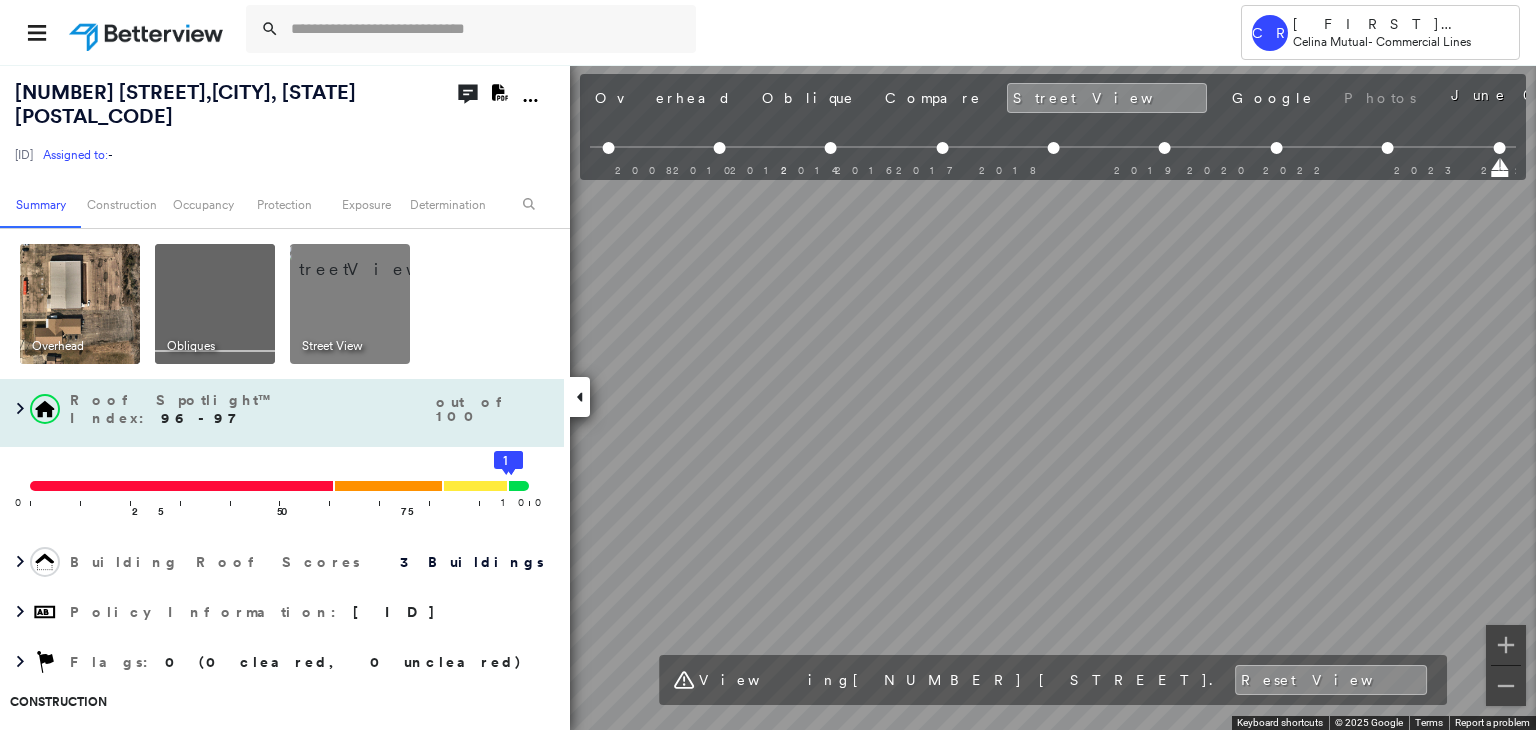 click on "Policy Information :  [ID] Flags :  0 (0 cleared, 0 uncleared) Construction Roof Spotlights :  Chimney, Vent Property Features :  Car, Patio Furniture, Cracked Pavement, Disintegrated Pavement, Significantly Stained Pavement and 4 more Roof Size & Shape :  3 buildings  Occupancy Place Detail Google - Places National Registry of Historic Places Smarty Streets - Surrounding Properties Protection US Fire Administration: Nearest Fire Stations Exposure Additional Perils FEMA Risk Index Determination Flags :  0 (0 cleared, 0 uncleared) Uncleared Flags (0) Cleared Flags  (0) There are no  uncleared  flags. Action Taken New Entry History Quote/New Business Terms & Conditions Save" at bounding box center (768, 397) 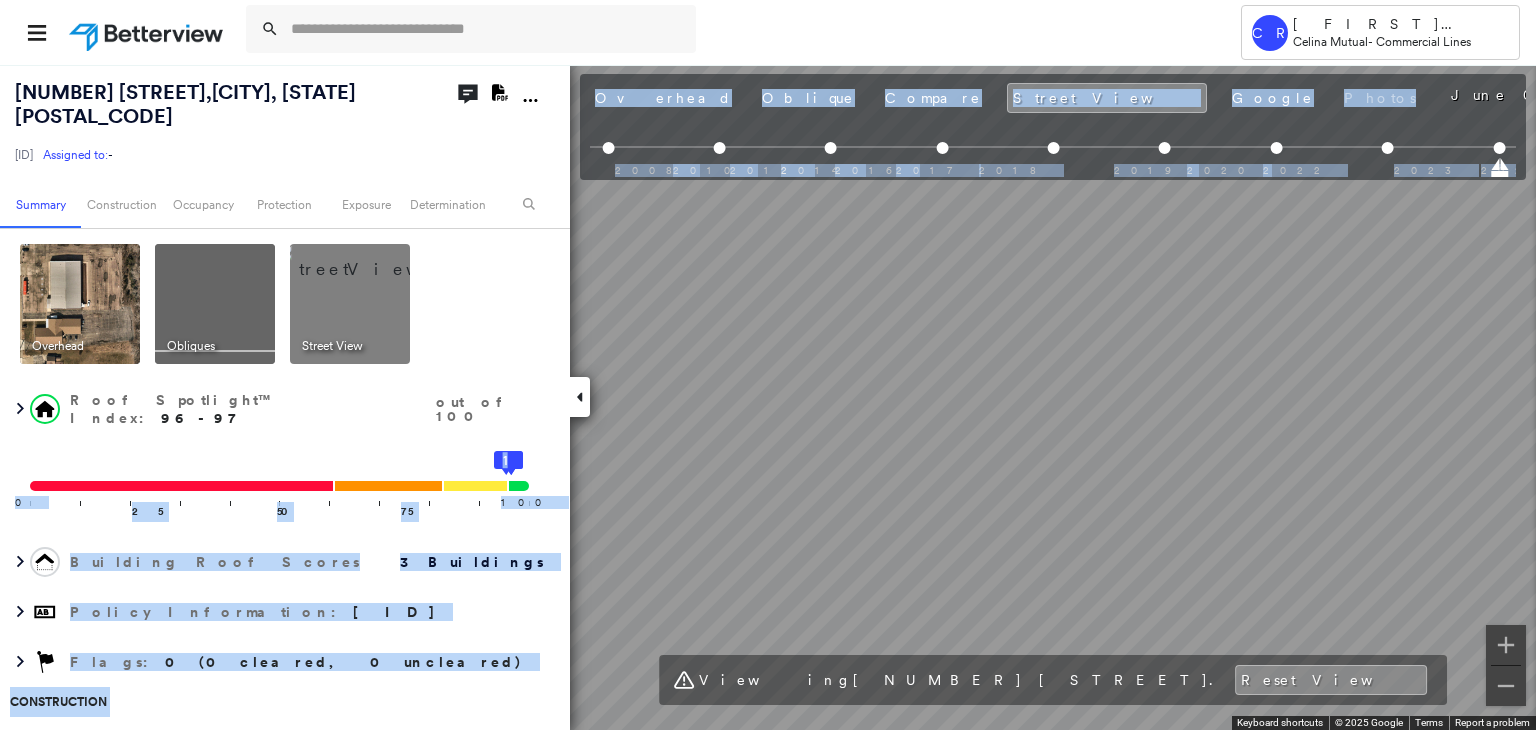 click on "Policy Information :  [ID] Flags :  0 (0 cleared, 0 uncleared) Construction Roof Spotlights :  Chimney, Vent Property Features :  Car, Patio Furniture, Cracked Pavement, Disintegrated Pavement, Significantly Stained Pavement and 4 more Roof Size & Shape :  3 buildings  Occupancy Place Detail Google - Places National Registry of Historic Places Smarty Streets - Surrounding Properties Protection US Fire Administration: Nearest Fire Stations Exposure Additional Perils FEMA Risk Index Determination Flags :  0 (0 cleared, 0 uncleared) Uncleared Flags (0) Cleared Flags  (0) There are no  uncleared  flags. Action Taken New Entry History Quote/New Business Terms & Conditions Save" at bounding box center (768, 397) 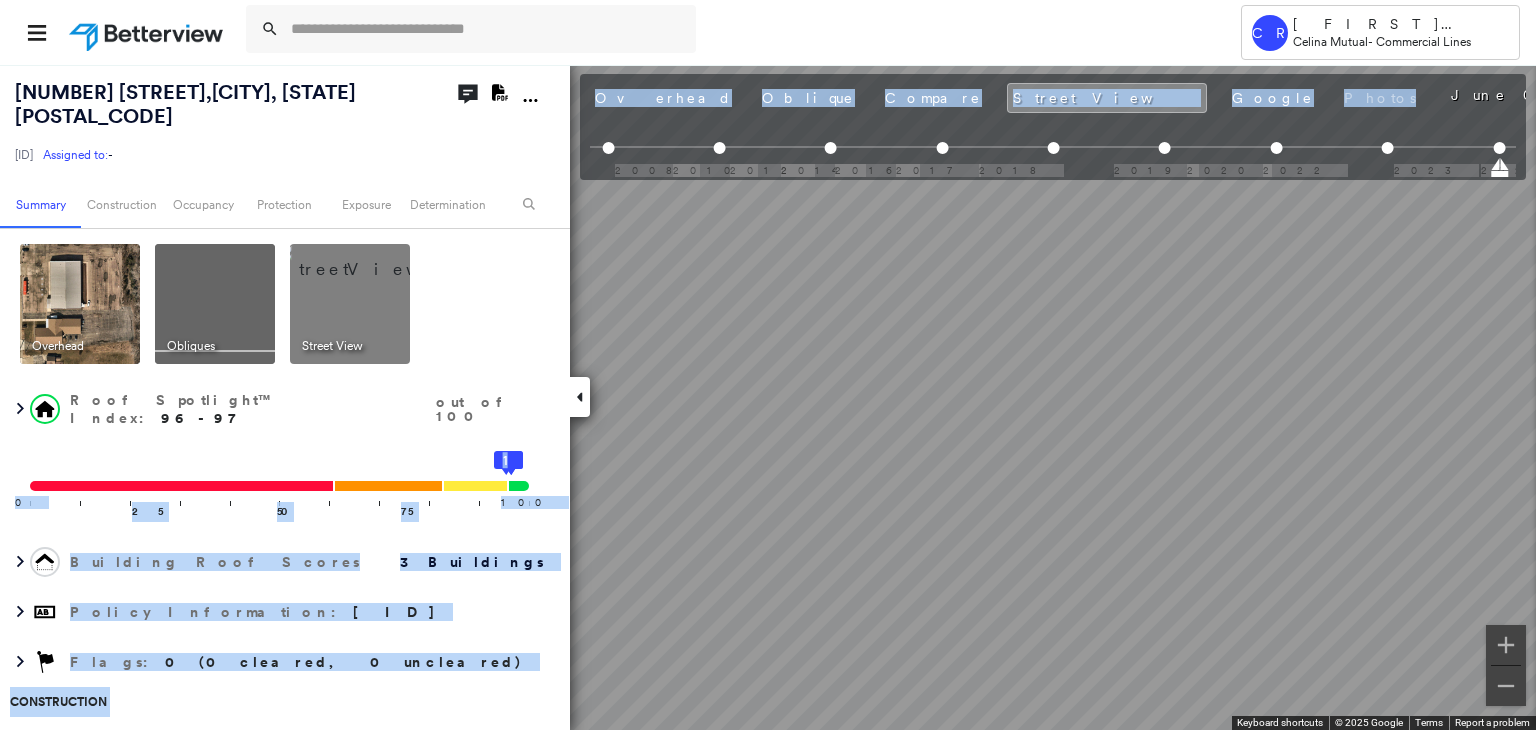 drag, startPoint x: 551, startPoint y: 410, endPoint x: 565, endPoint y: 543, distance: 133.73482 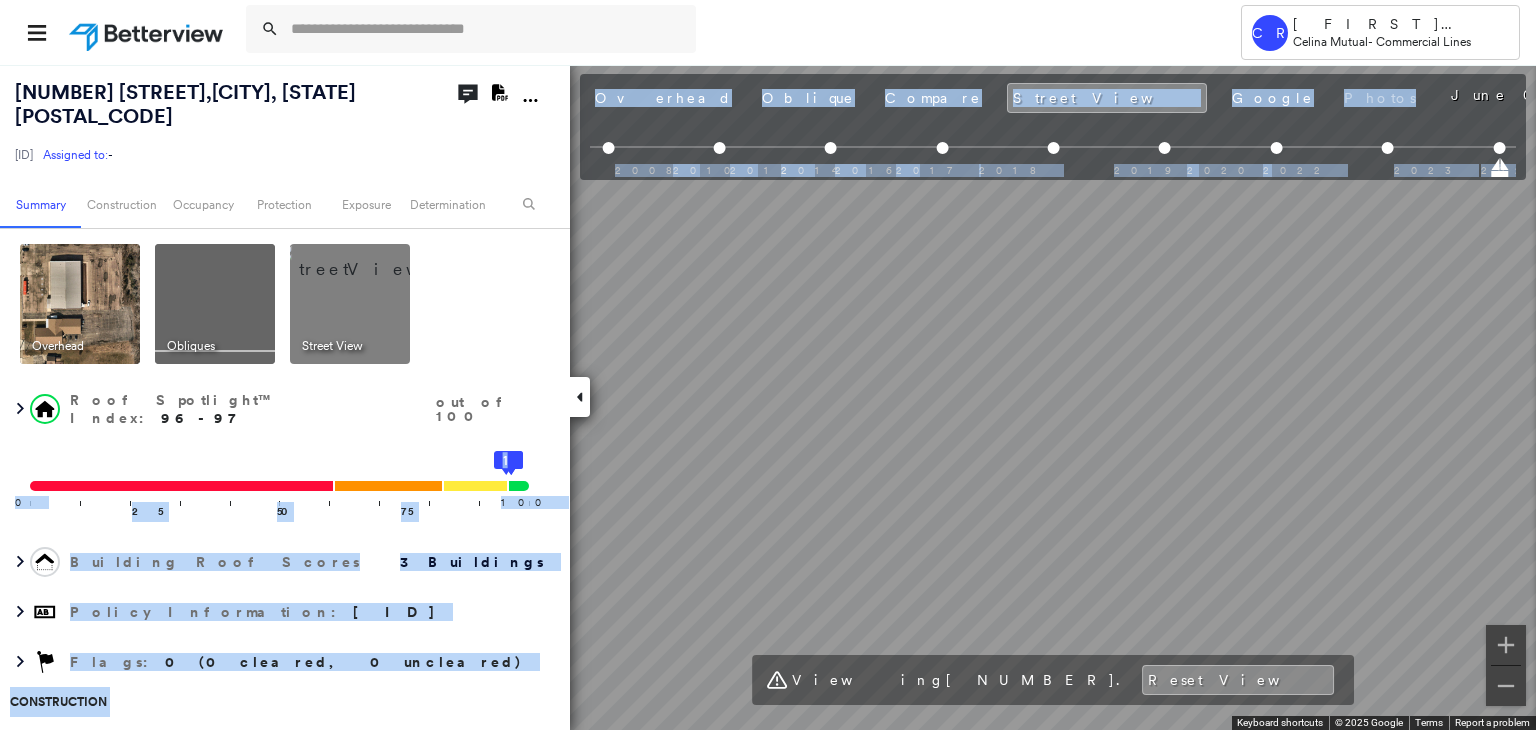 click on "Tower CR [LAST] [LAST] [COMPANY] - Commercial Lines [NUMBER] [STREET], [CITY], [STATE] [ID] Assigned to: - Assigned to: - [ID] Assigned to: - Open Comments Download PDF Report Summary Construction Occupancy Protection Exposure Determination Overhead Obliques Street View Roof Spotlight™ Index : 96-97 out of 100 0 100 25 50 75 3 2 1 Building Roof Scores 3 Buildings Policy Information : [ID] Flags : 0 (0 cleared, 0 uncleared) Construction Roof Spotlights : Chimney, Vent Property Features : Car, Patio Furniture, Cracked Pavement, Disintegrated Pavement, Significantly Stained Pavement and 4 more Roof Size & Shape : 3 buildings Occupancy Place Detail Google - Places National Registry of Historic Places Smarty Streets - Surrounding Properties Protection US Fire Administration: Nearest Fire Stations Exposure Additional Perils FEMA Risk Index Determination Flags : 0 (0 cleared, 0 uncleared) Uncleared Flags (0) Cleared Flags (0) There are no uncleared flags. Action Taken" at bounding box center [768, 365] 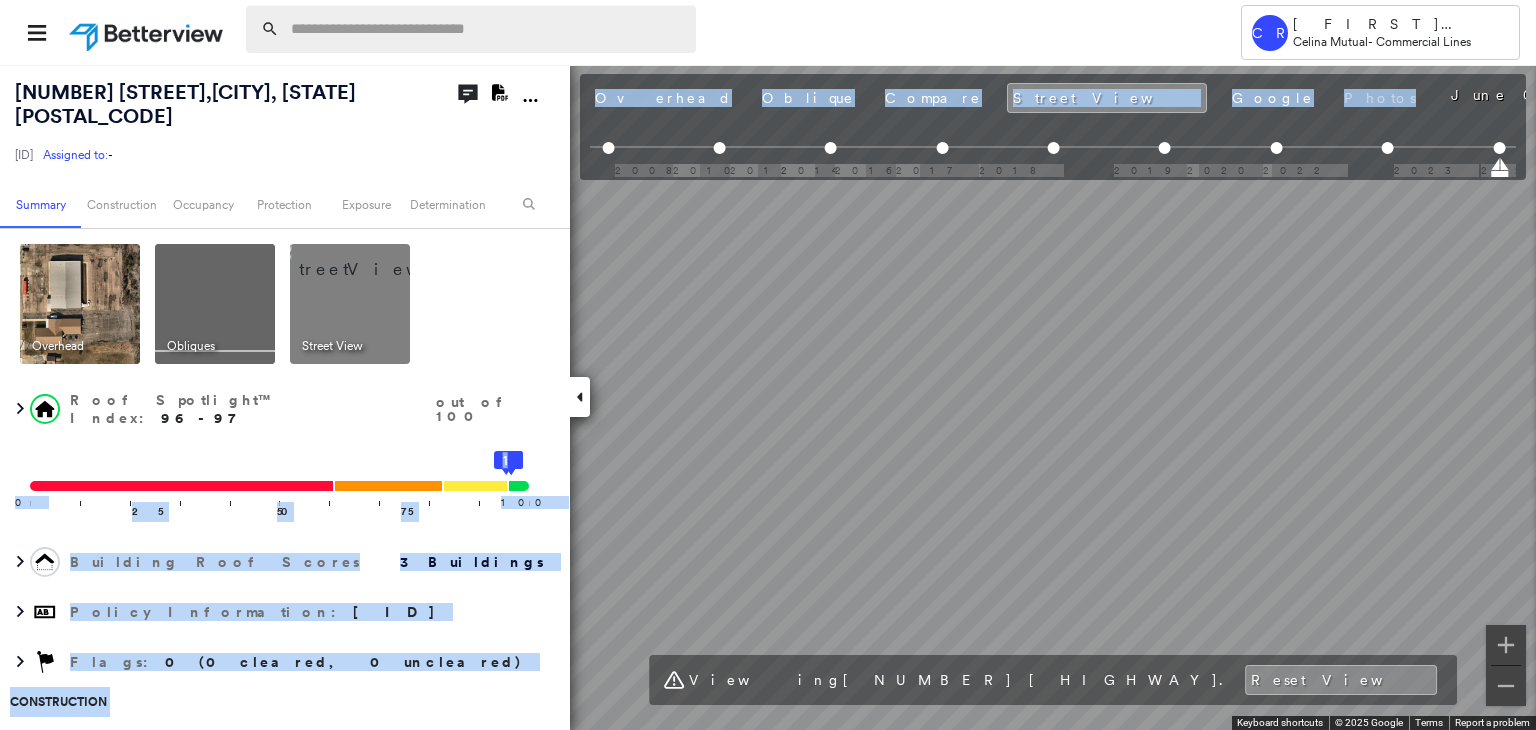 click at bounding box center (487, 29) 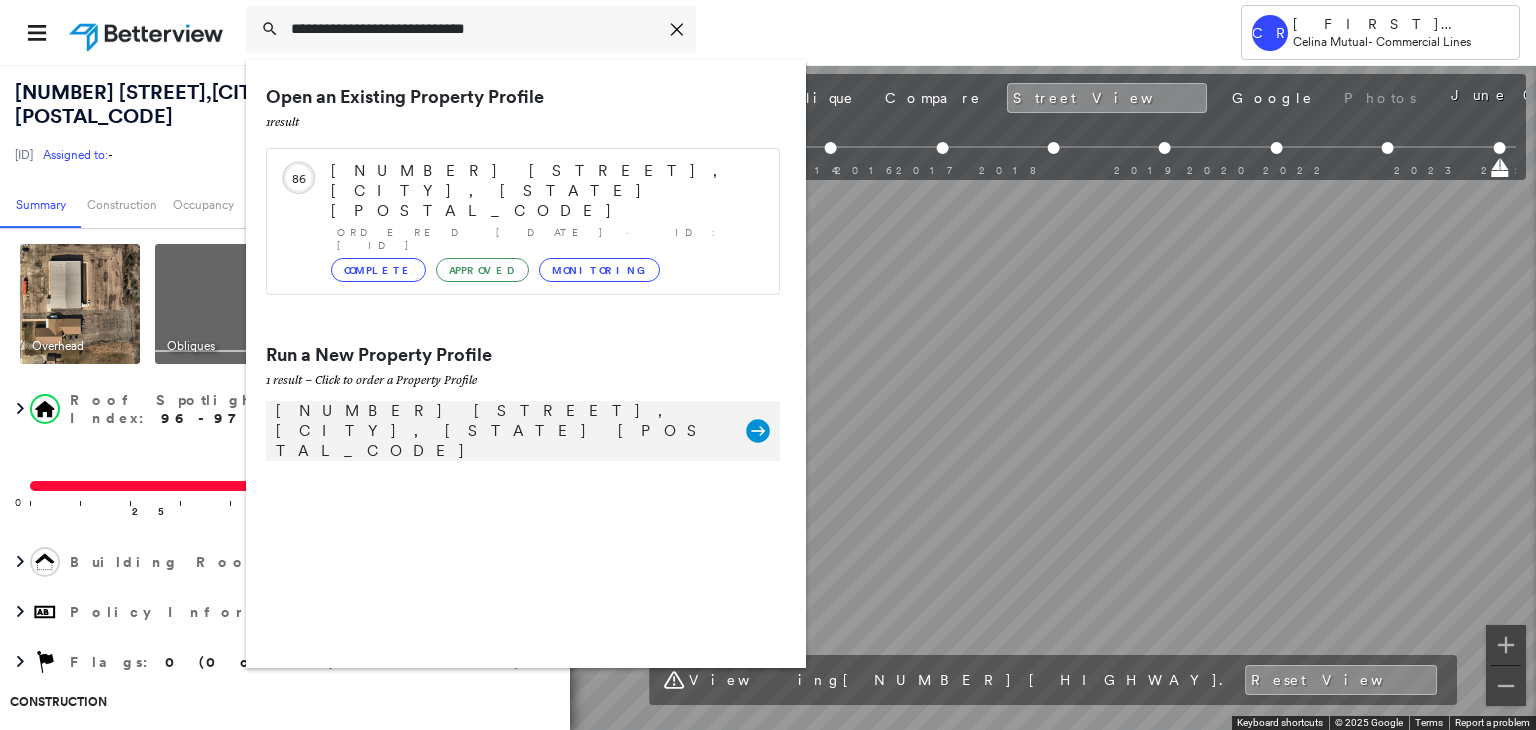 type on "**********" 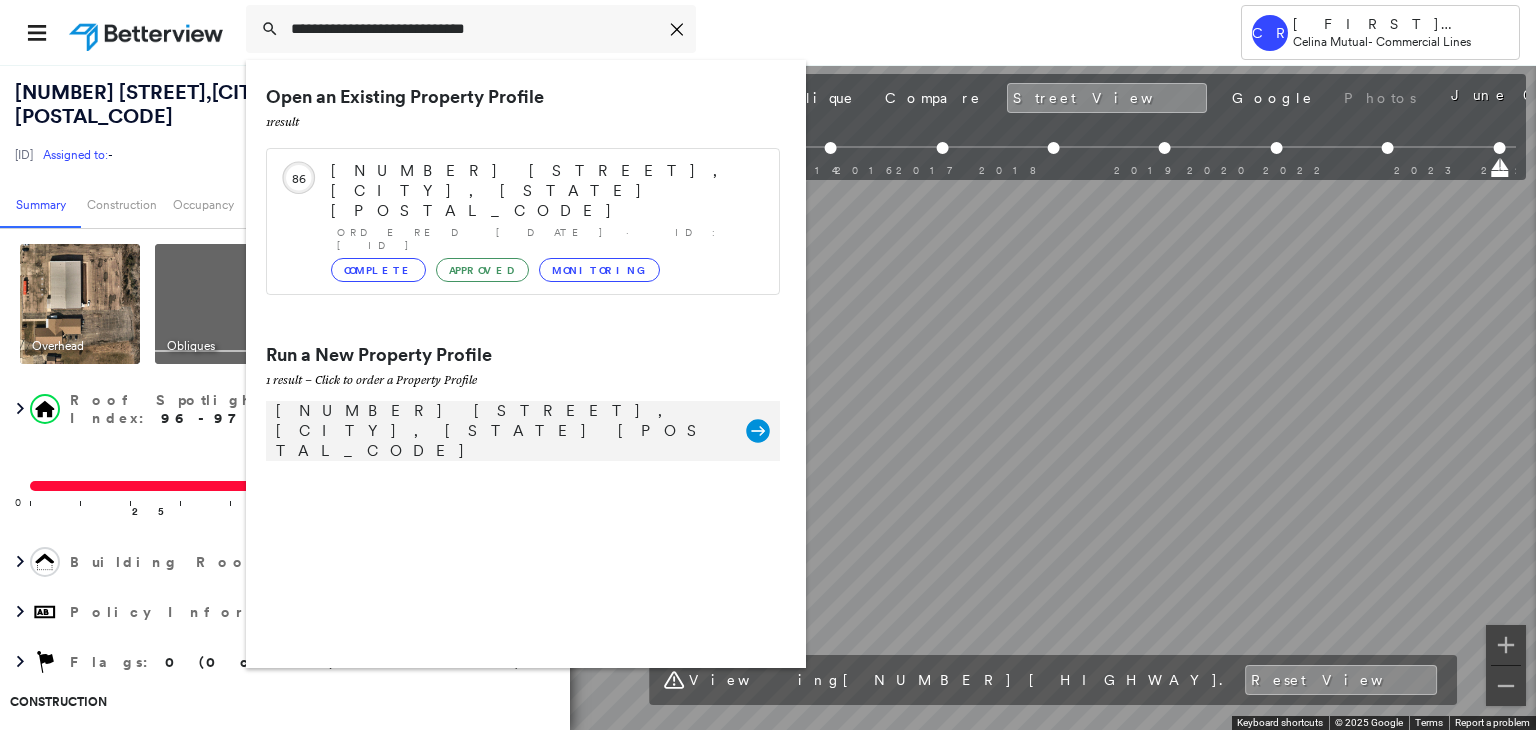 click on "[NUMBER] [STREET], [CITY], [STATE] Group Created with Sketch." at bounding box center [523, 431] 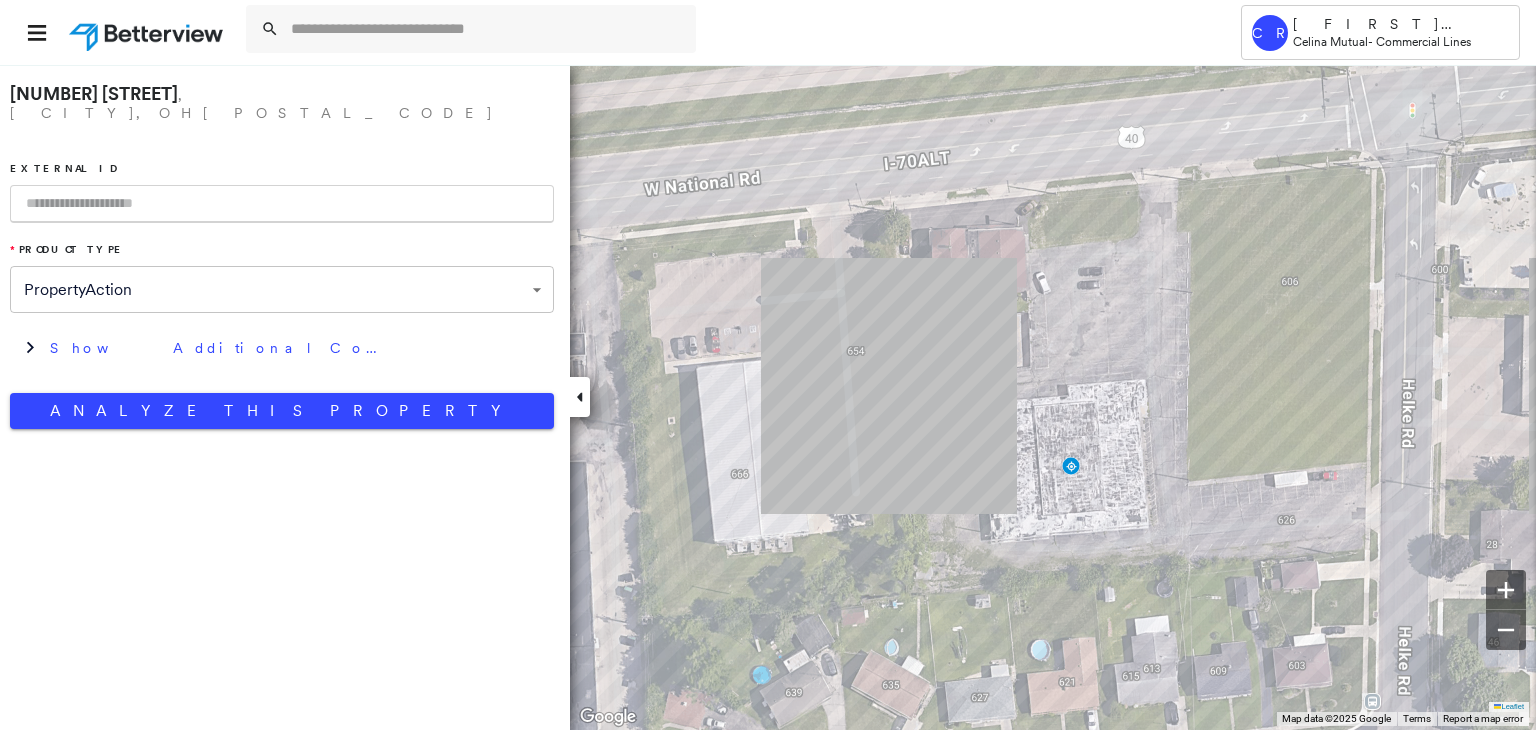 click at bounding box center (282, 204) 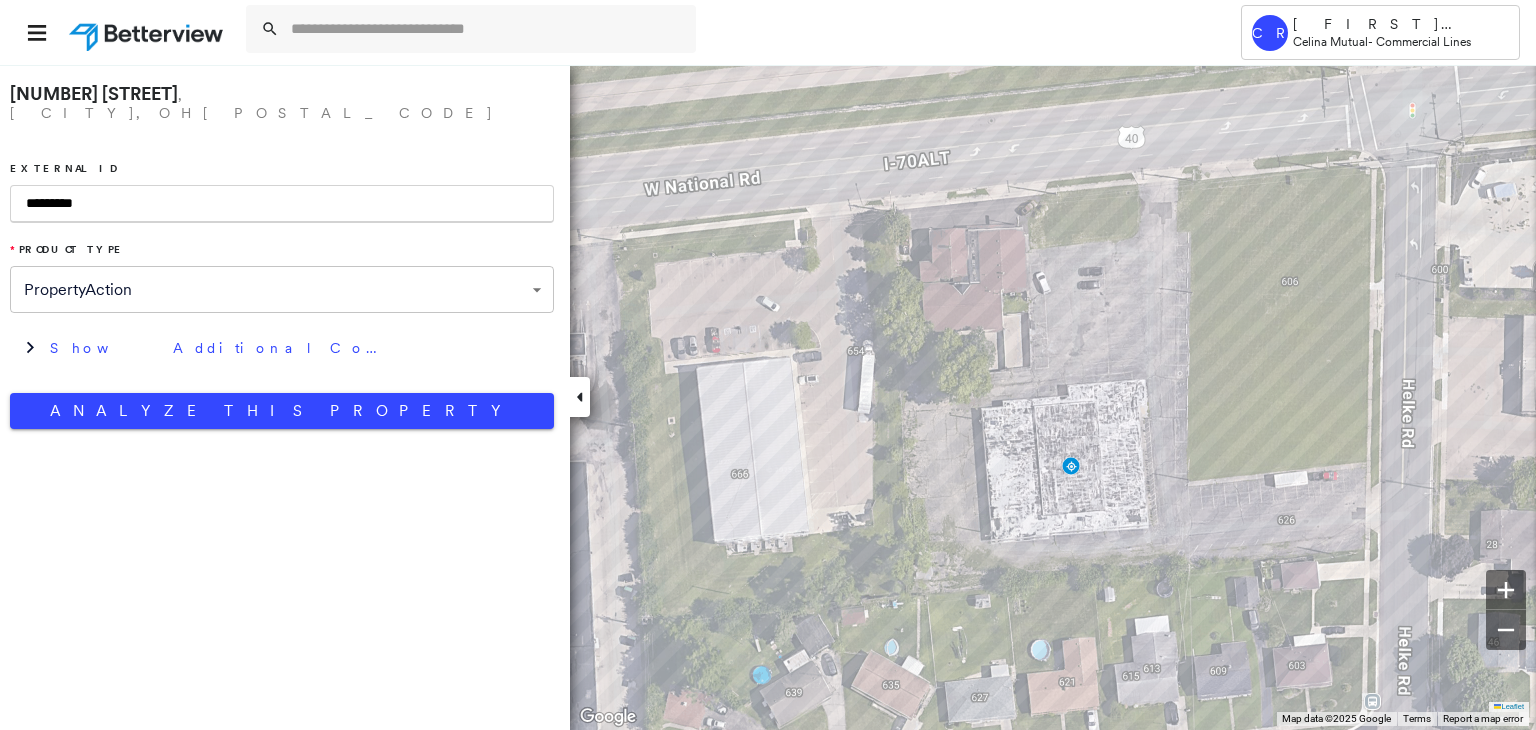type on "*********" 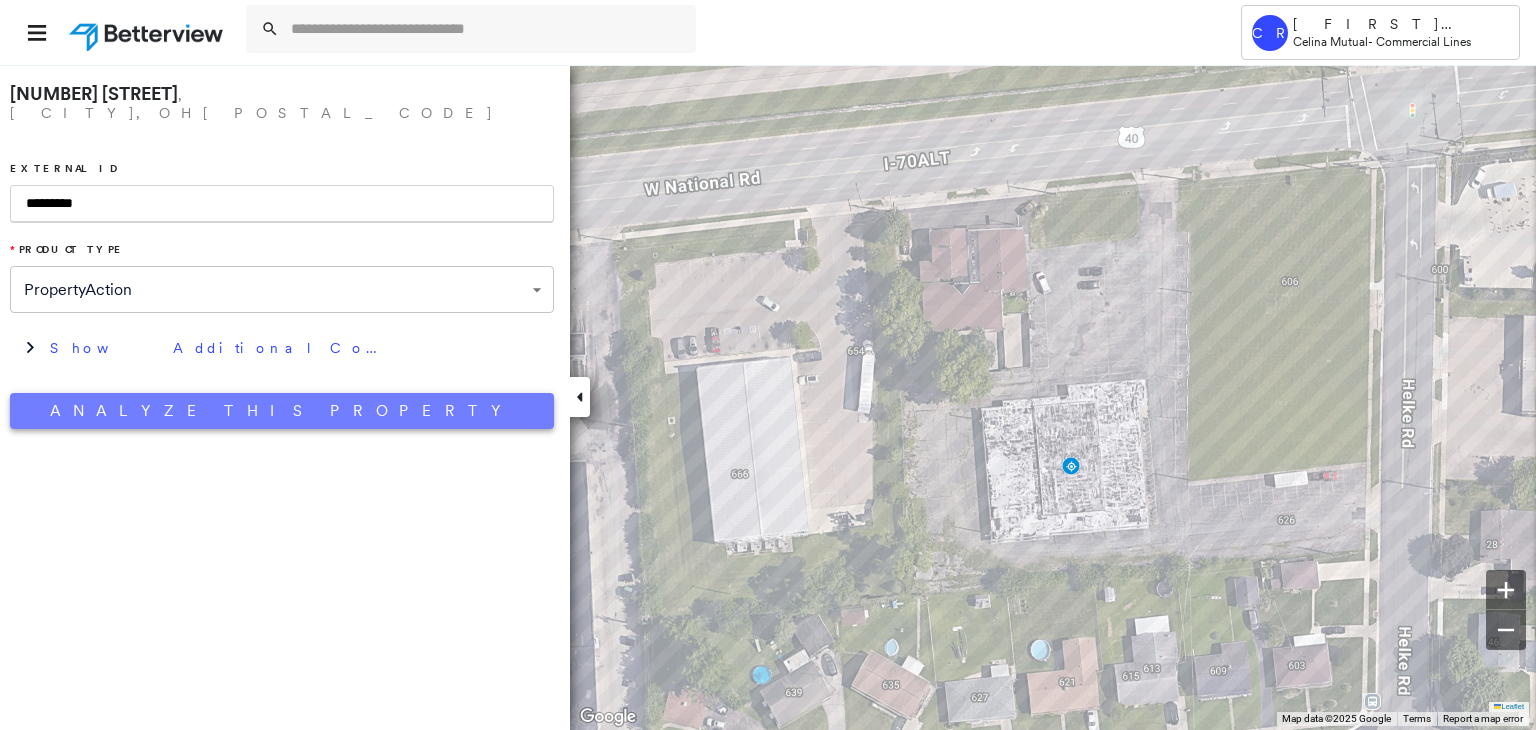 click on "Analyze This Property" at bounding box center (282, 411) 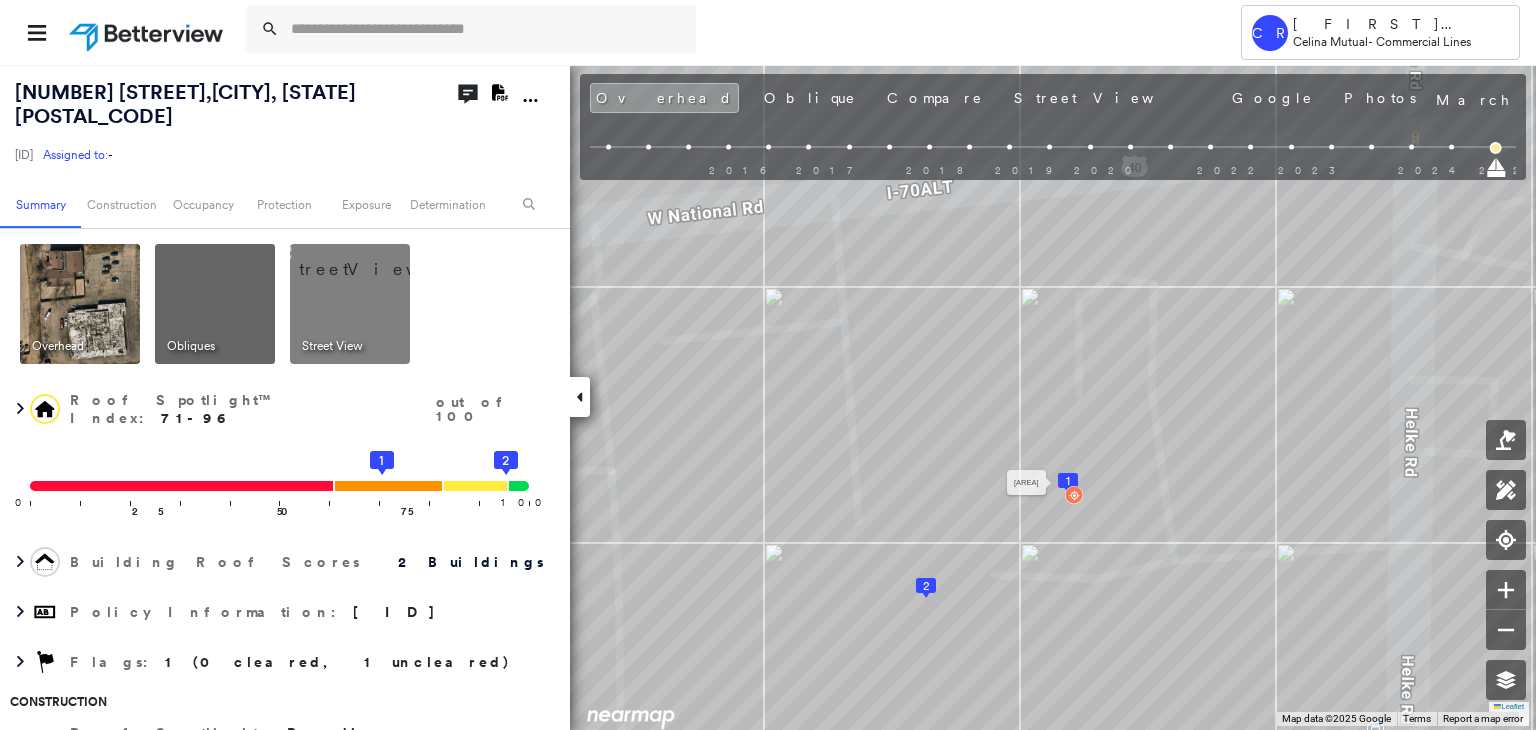 click on "1" at bounding box center (1068, 481) 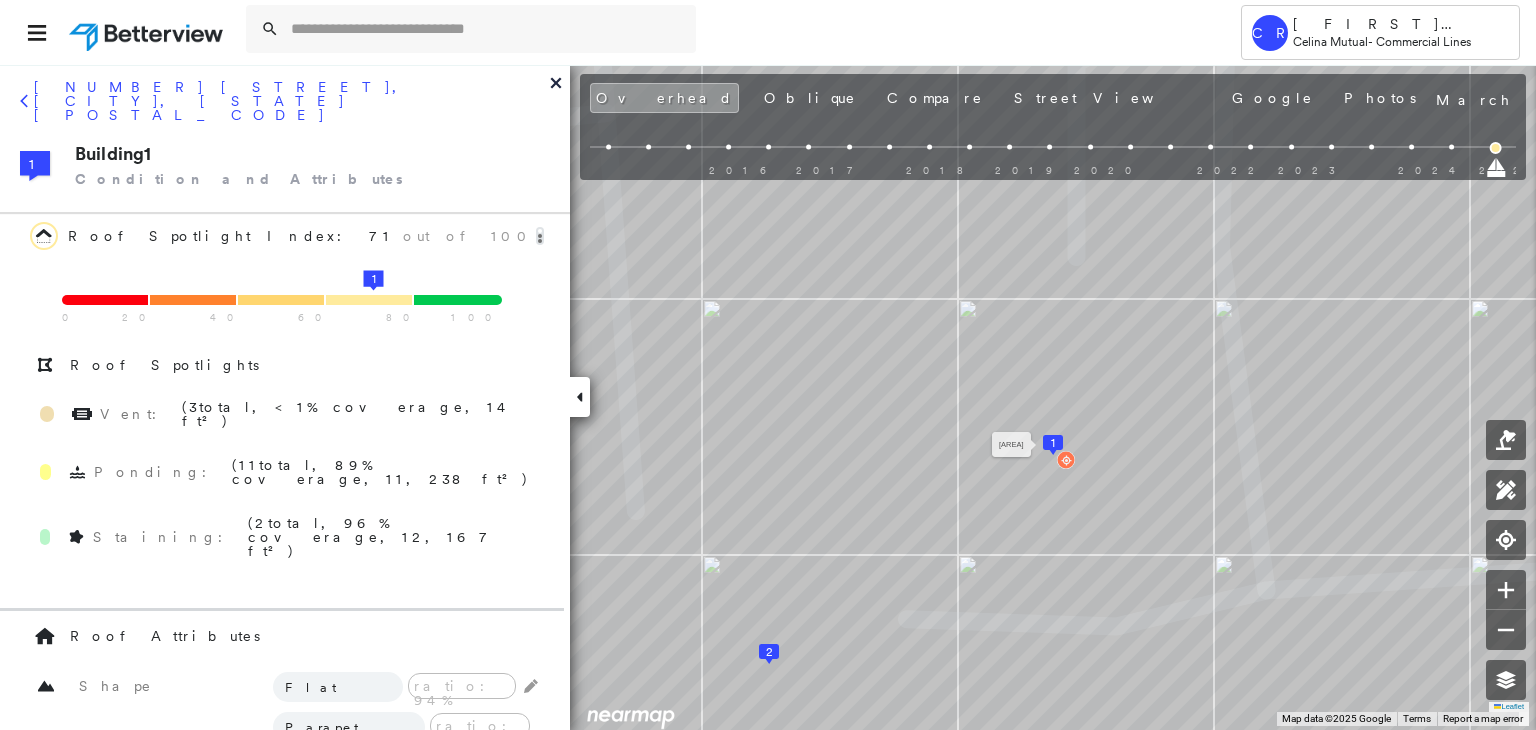 click on "[NUMBER] [STREET], [CITY], [STATE] [POSTAL_CODE]" at bounding box center [285, 108] 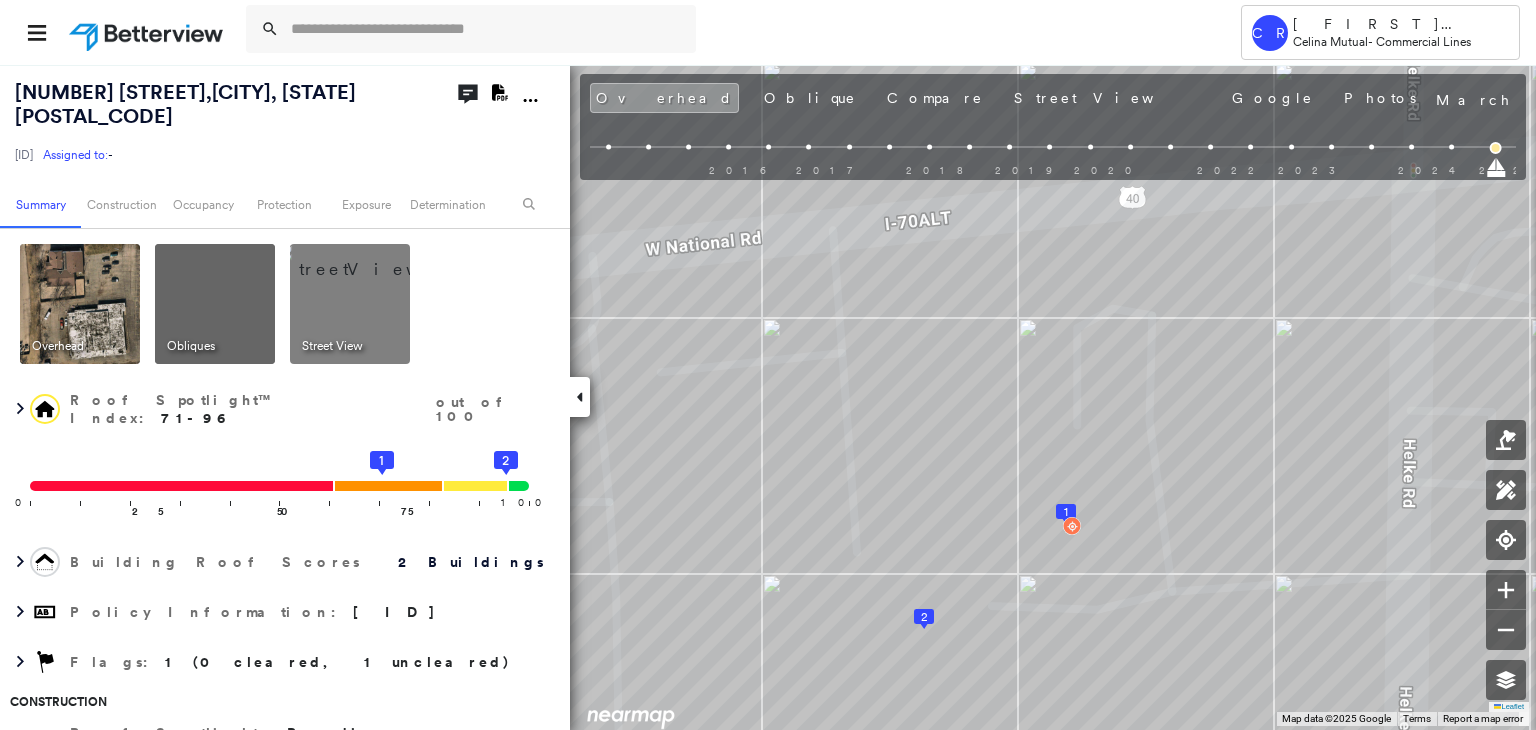 click 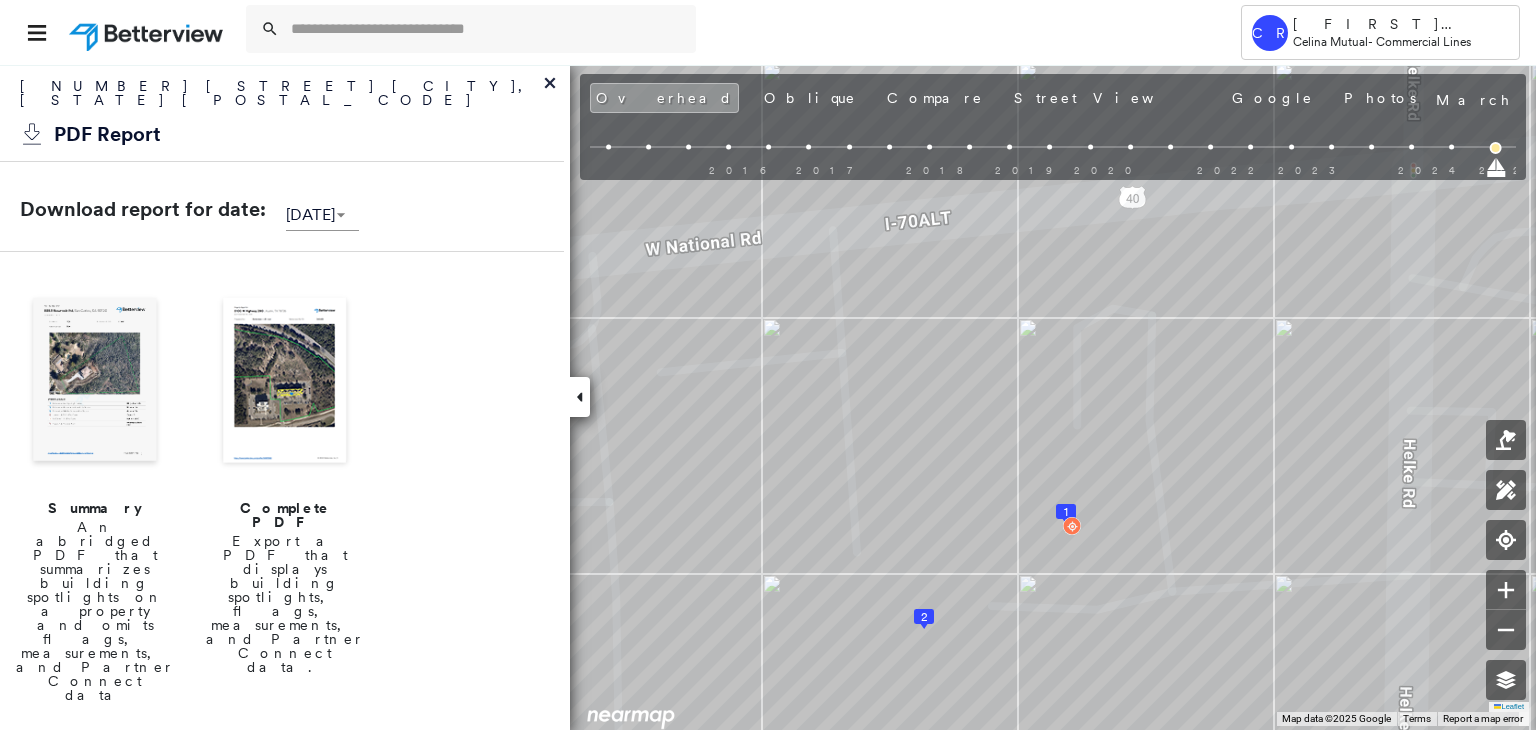 click at bounding box center (95, 382) 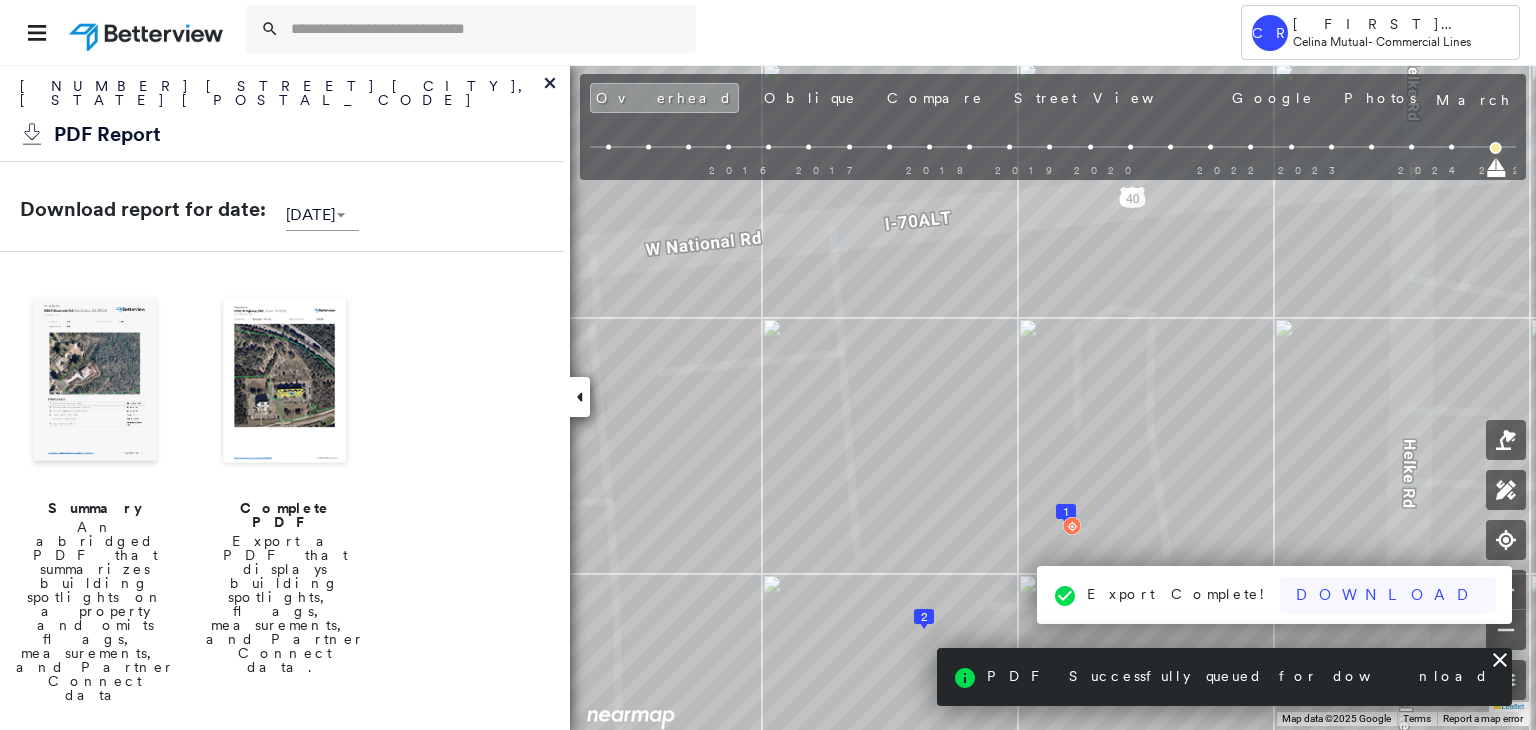 click on "Download" at bounding box center (1388, 595) 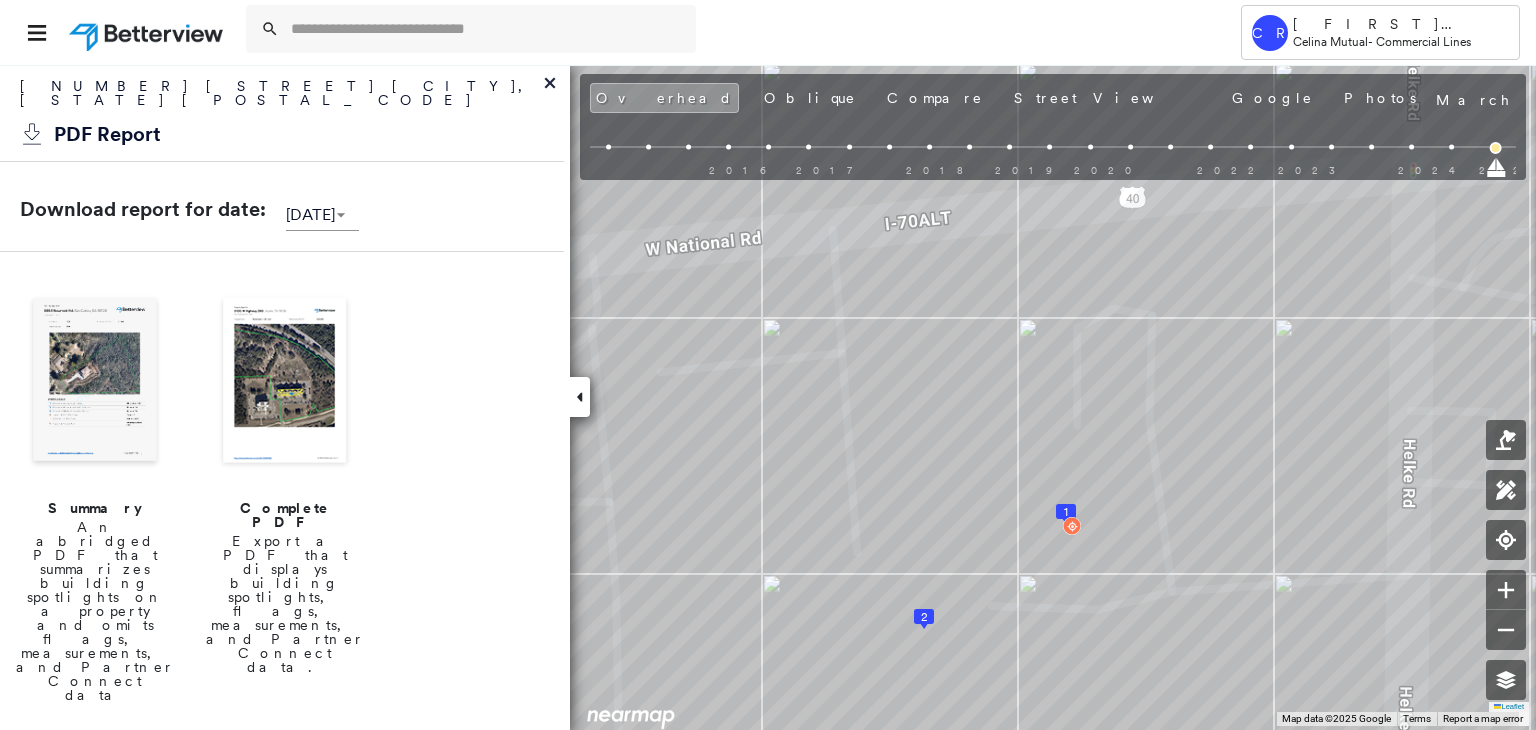 click 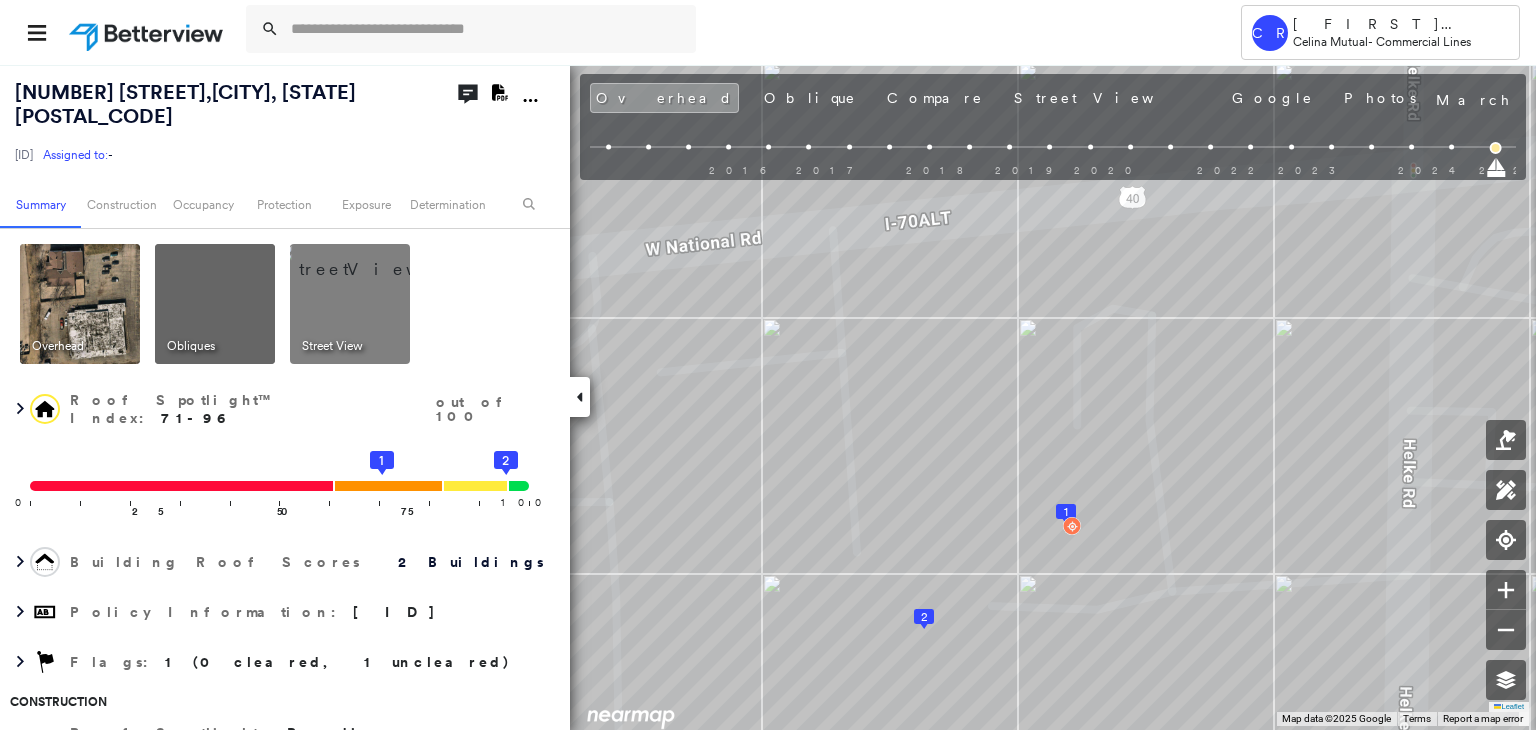 click at bounding box center [374, 259] 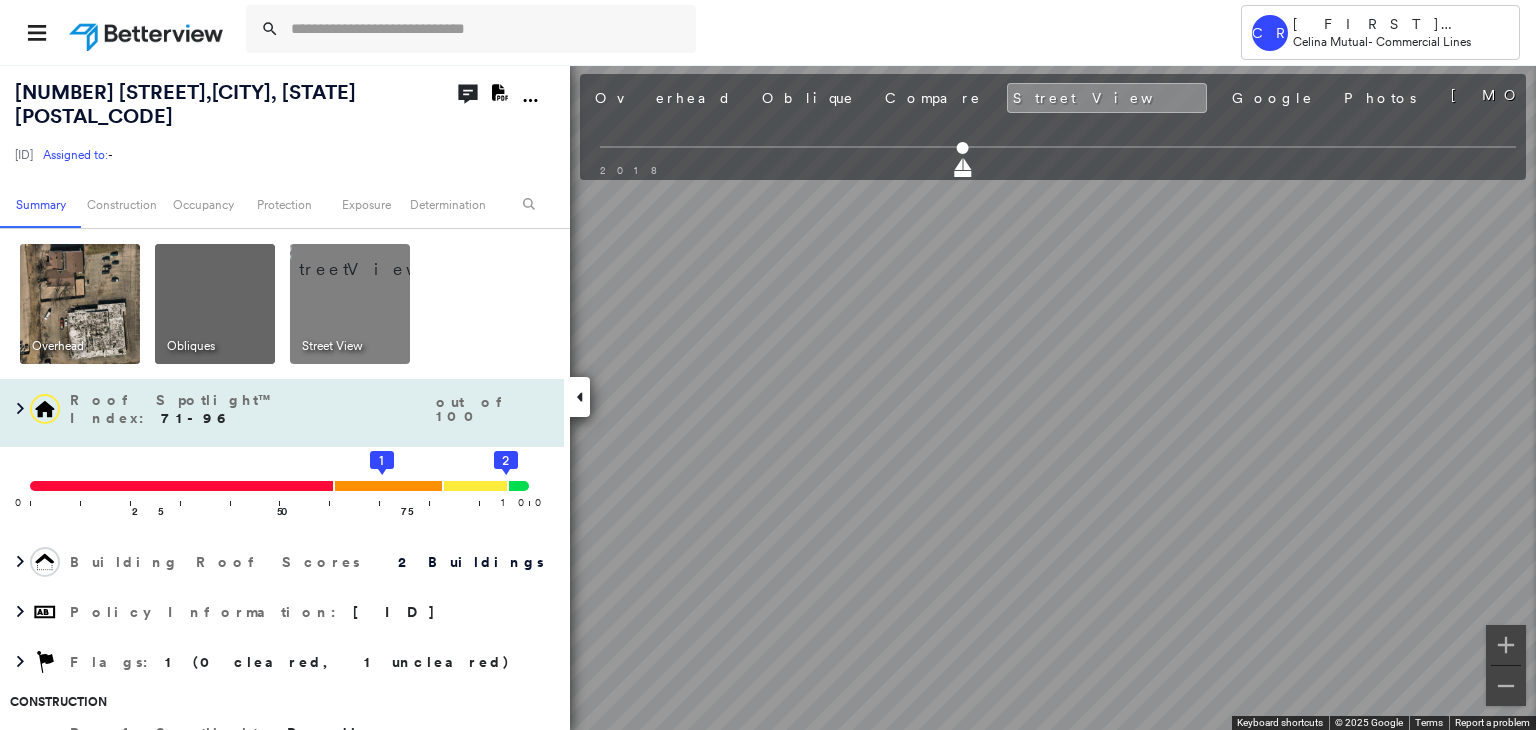 click on "Policy Information : [ID] Flags : 1 (0 cleared, 1 uncleared) Construction Roof Spotlights : Ponding, Staining, Overhang, Vent Property Features : Car, Yard Debris, Cracked Pavement, Disintegrated Pavement, Significantly Stained Pavement and 2 more Roof Size & Shape : 2 buildings Occupancy Place Detail Google - Places National Registry of Historic Places Smarty Streets - Surrounding Properties Protection US Fire Administration: Nearest Fire Stations Exposure Additional Perils FEMA Risk Index Determination Flags : 1 (0 cleared, 1 uncleared) Uncleared Flags (1) Cleared Flags (0) Ponding Flagged [DATE] Clear Action Taken New Entry History Quote/New Business General Save" at bounding box center (768, 397) 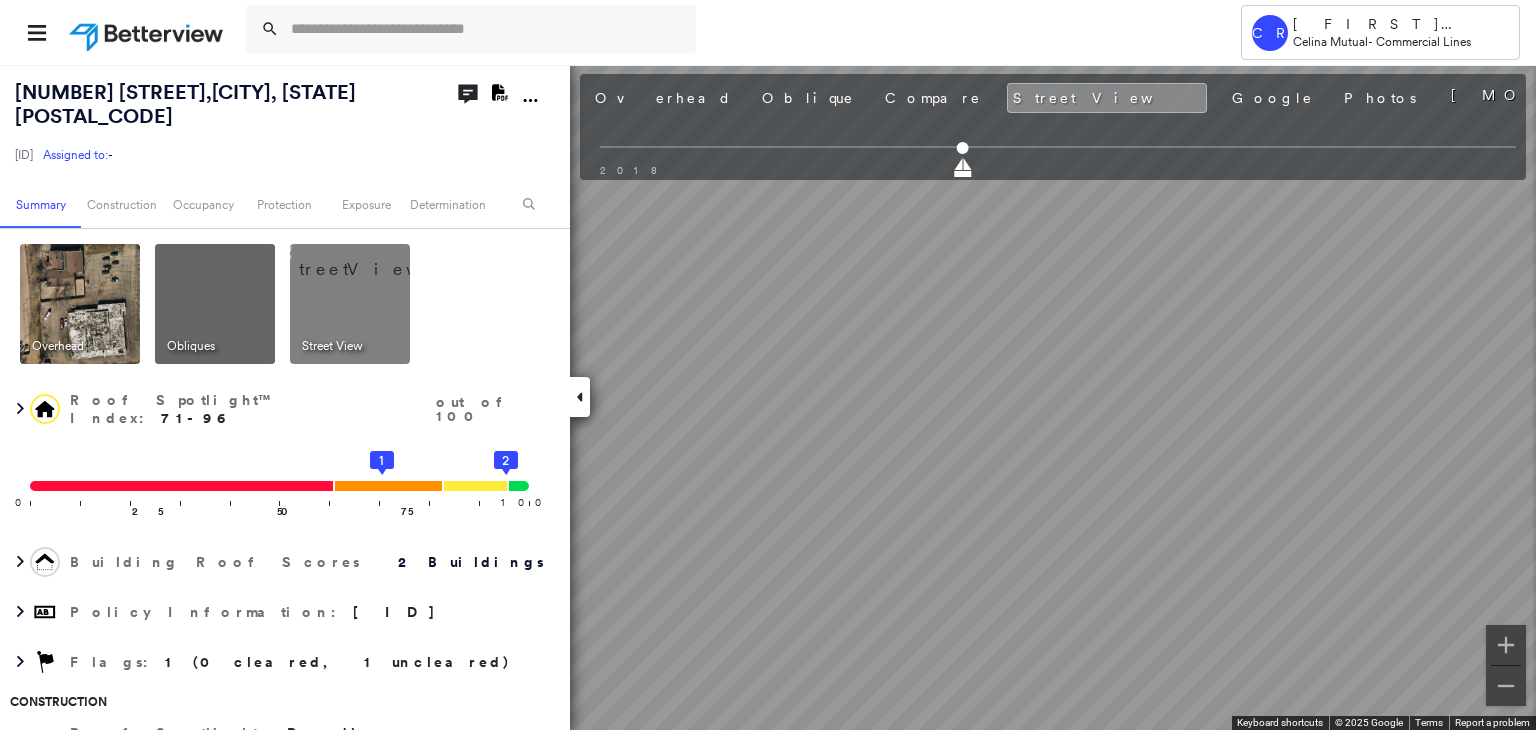 click on "Tower CR [LAST] [LAST] [COMPANY] - Commercial Lines [NUMBER] [STREET], [CITY], [STATE] [ID] Assigned to: - Assigned to: - [ID] Assigned to: - Open Comments Download PDF Report Summary Construction Occupancy Protection Exposure Determination Overhead Obliques Street View Roof Spotlight™ Index : 71-96 out of 100 0 100 25 50 75 1 2 Building Roof Scores 2 Buildings Policy Information : [ID] Flags : 1 (0 cleared, 1 uncleared) Construction Roof Spotlights : Ponding, Staining, Overhang, Vent Property Features : Car, Yard Debris, Cracked Pavement, Disintegrated Pavement, Significantly Stained Pavement and 2 more Roof Size & Shape : 2 buildings Occupancy Place Detail Google - Places National Registry of Historic Places Smarty Streets - Surrounding Properties Protection US Fire Administration: Nearest Fire Stations Exposure Additional Perils FEMA Risk Index Determination Flags : 1 (0 cleared, 1 uncleared) Uncleared Flags (1) Cleared Flags (0) Ponding Flagged [DATE] Clear Save" at bounding box center [768, 365] 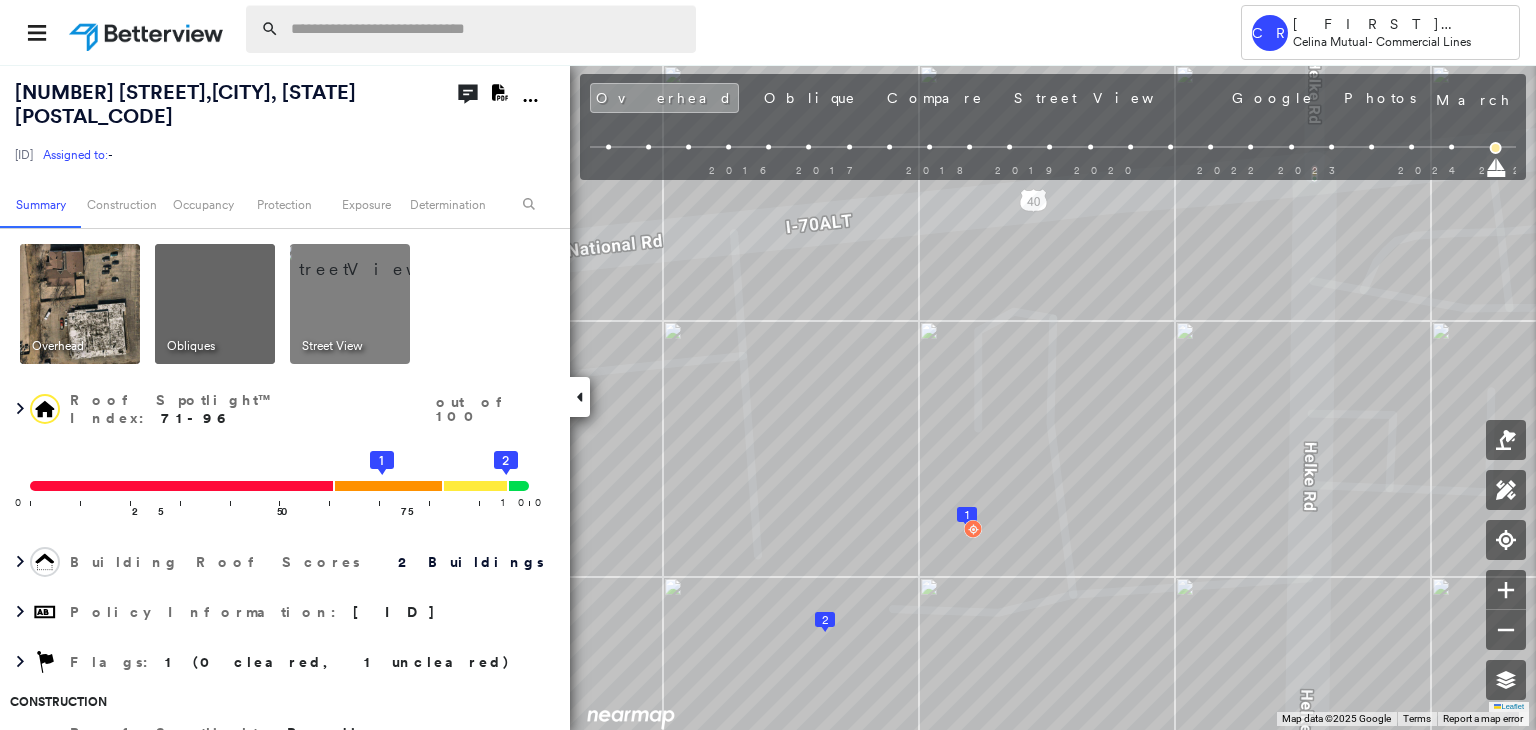click at bounding box center [487, 29] 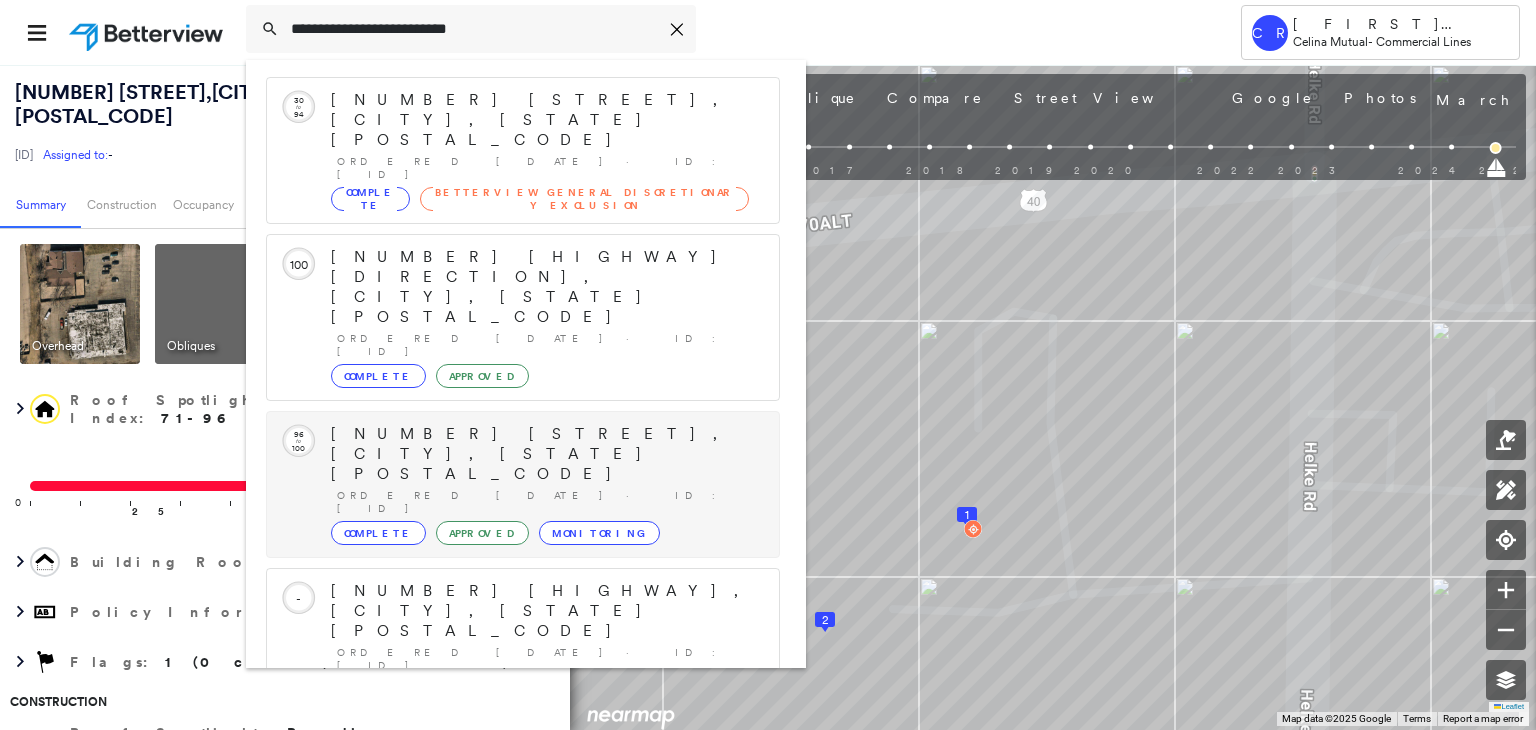 scroll, scrollTop: 98, scrollLeft: 0, axis: vertical 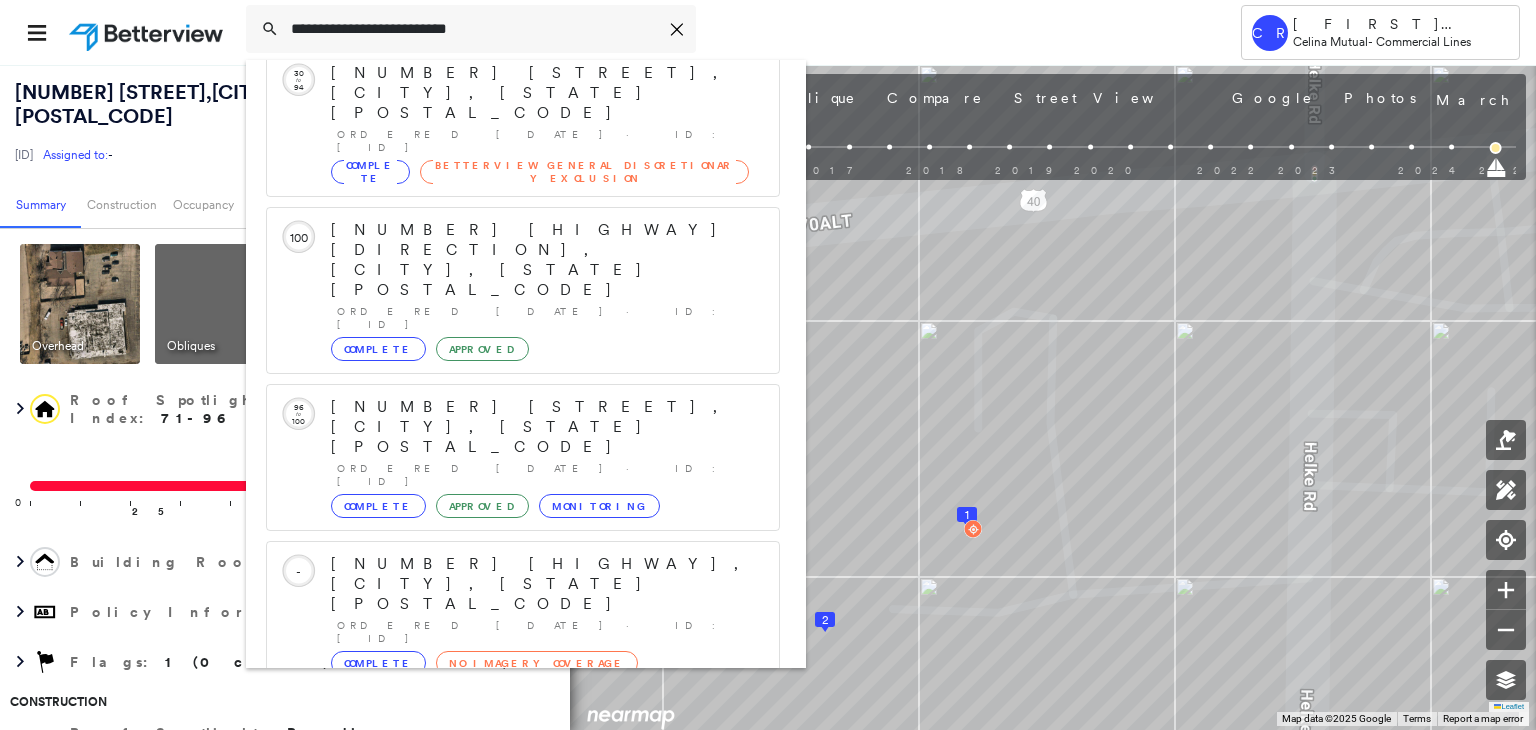 type on "**********" 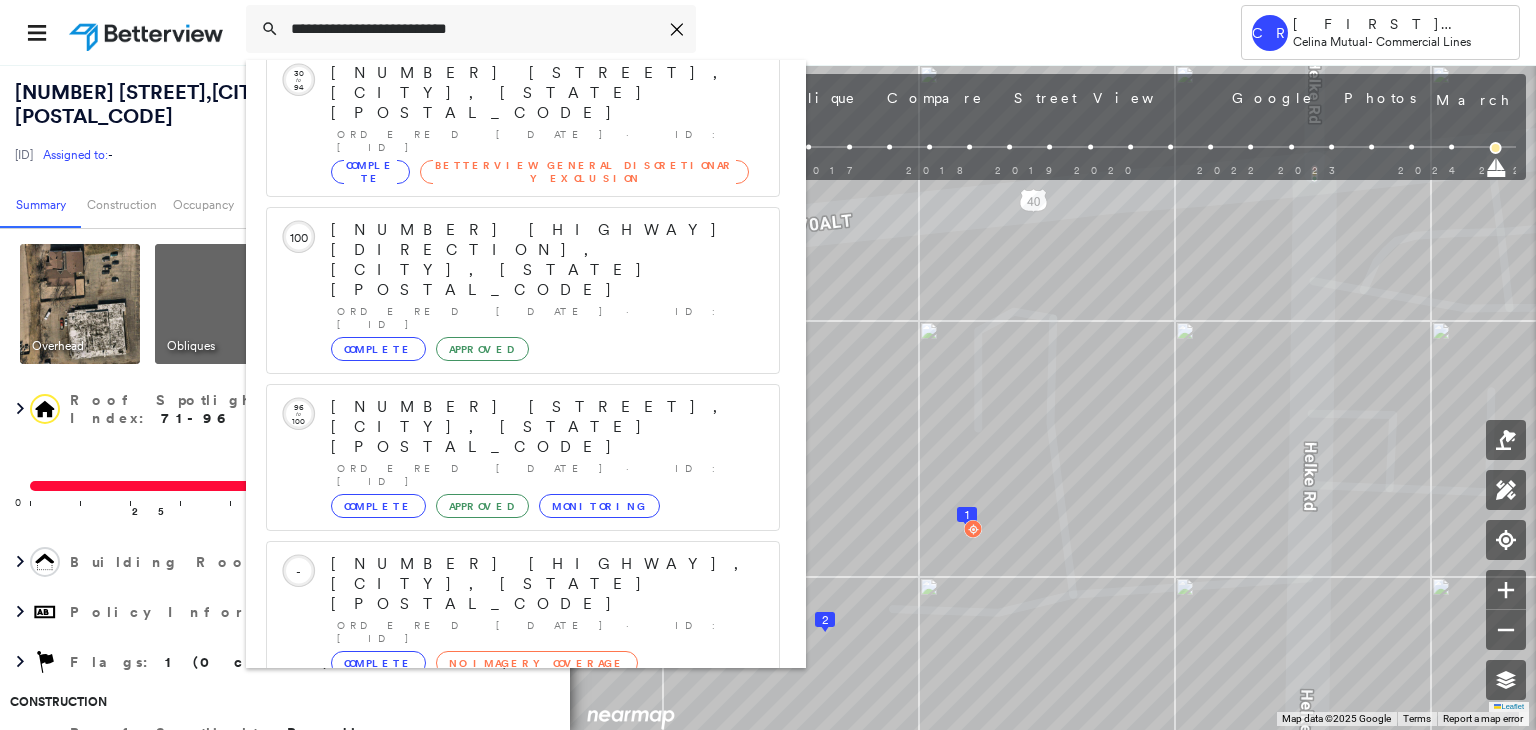 click on "[NUMBER] [STREET], [CITY], [STATE] Group Created with Sketch." at bounding box center (523, 824) 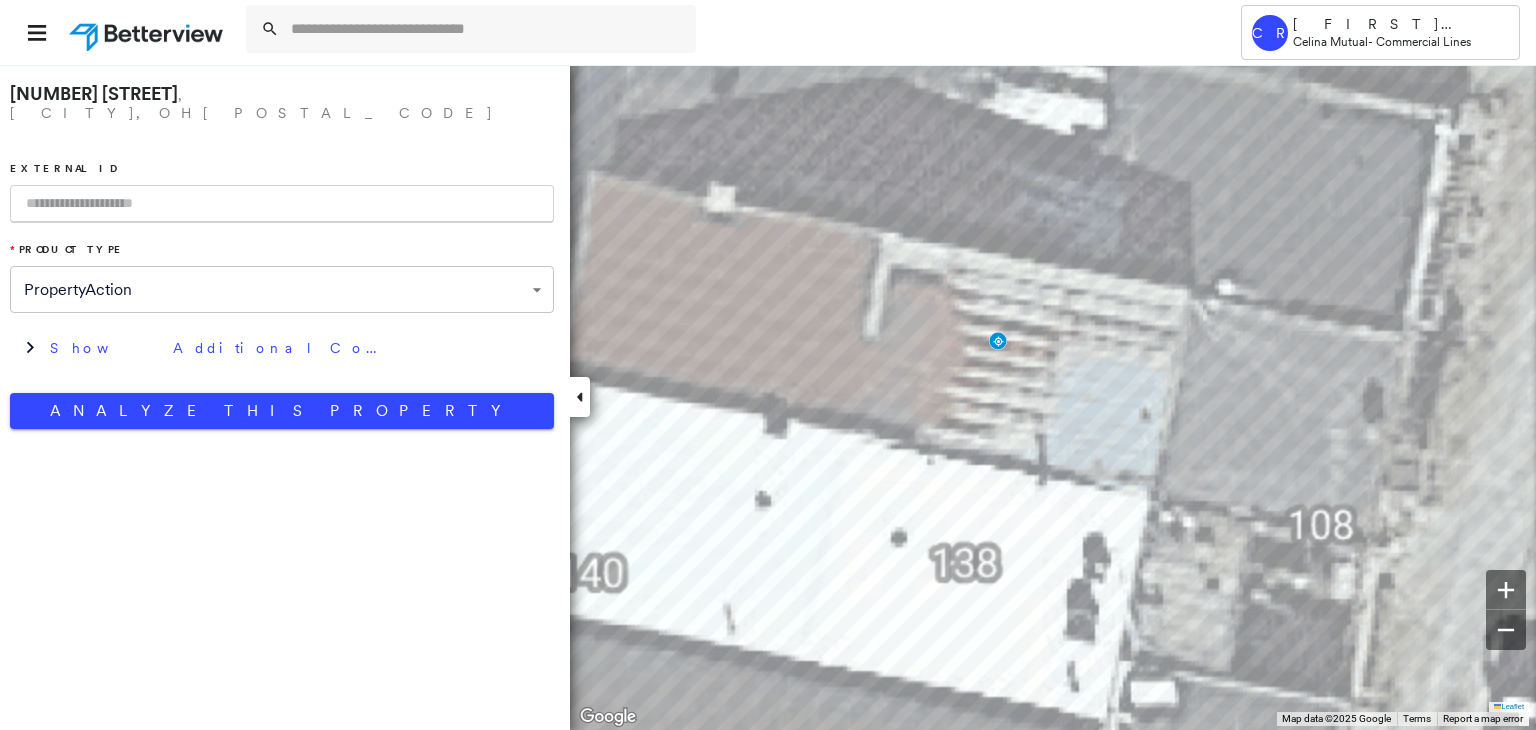 click at bounding box center [282, 204] 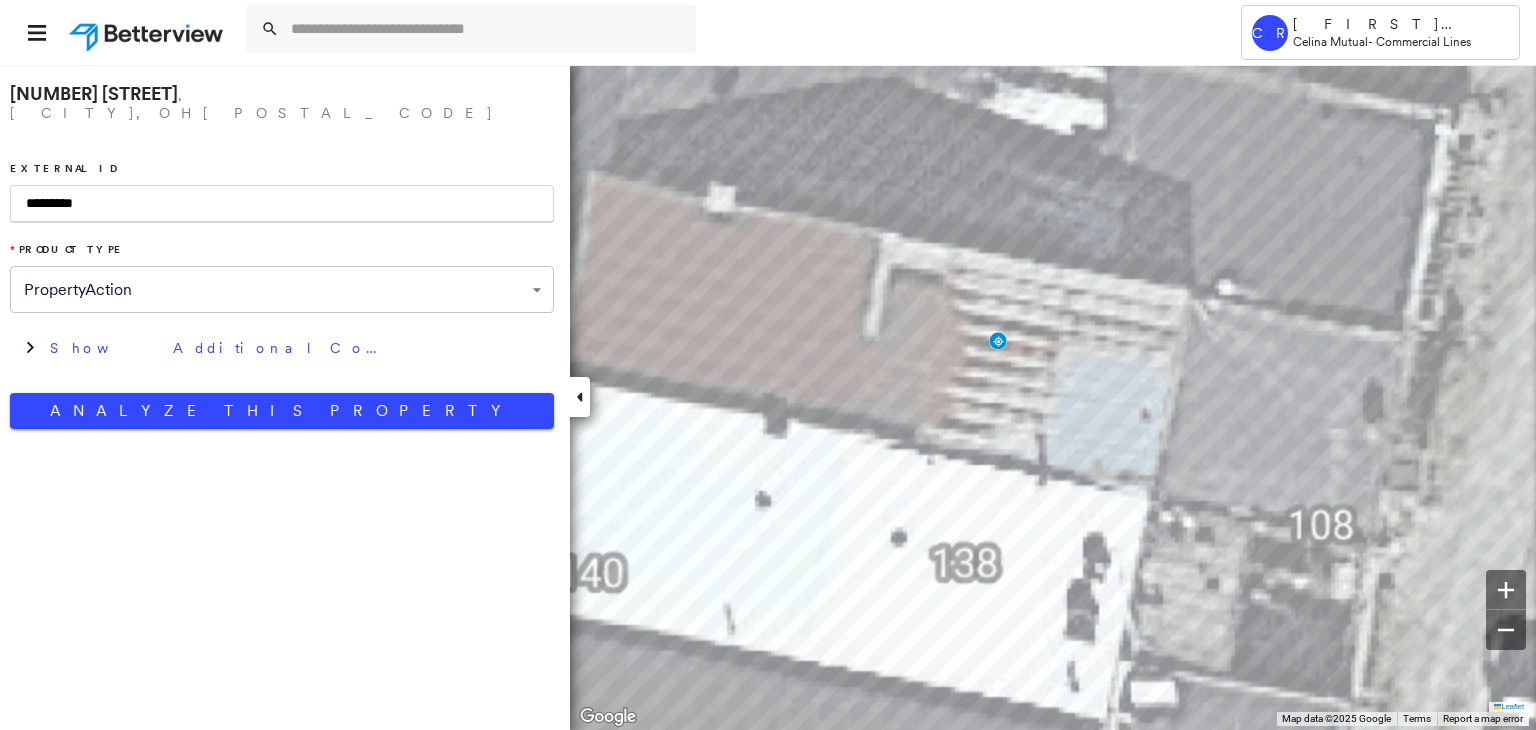 type on "*********" 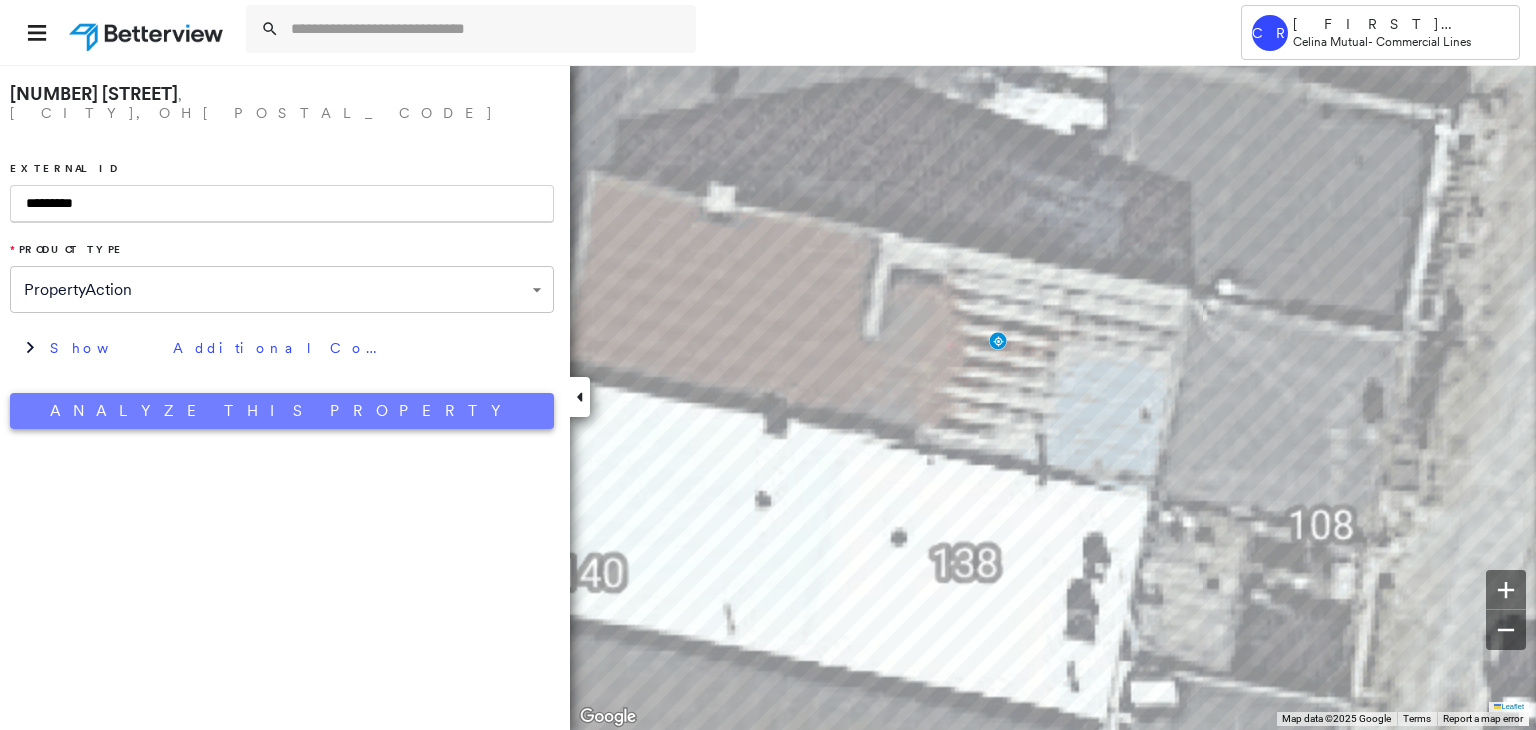 click on "Analyze This Property" at bounding box center [282, 411] 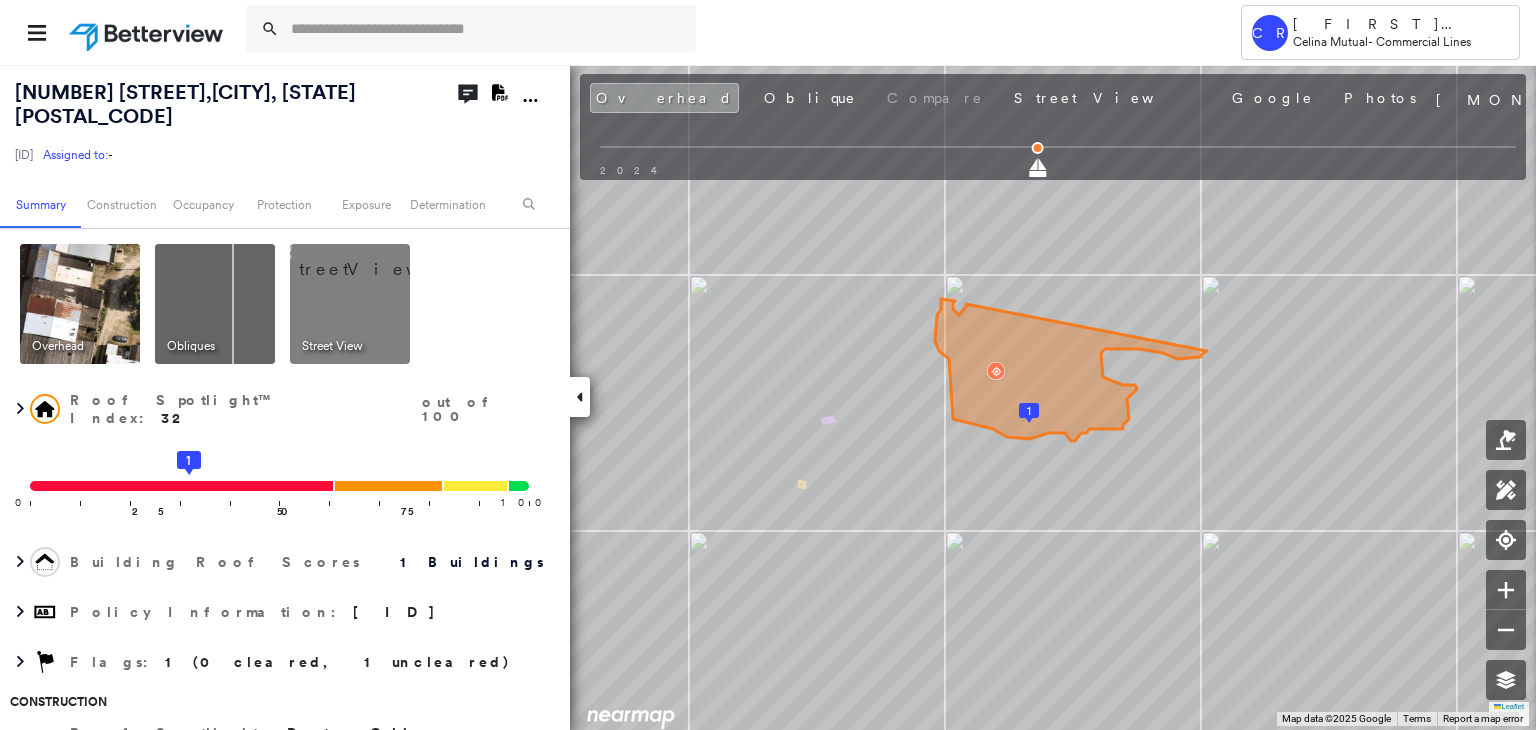 click 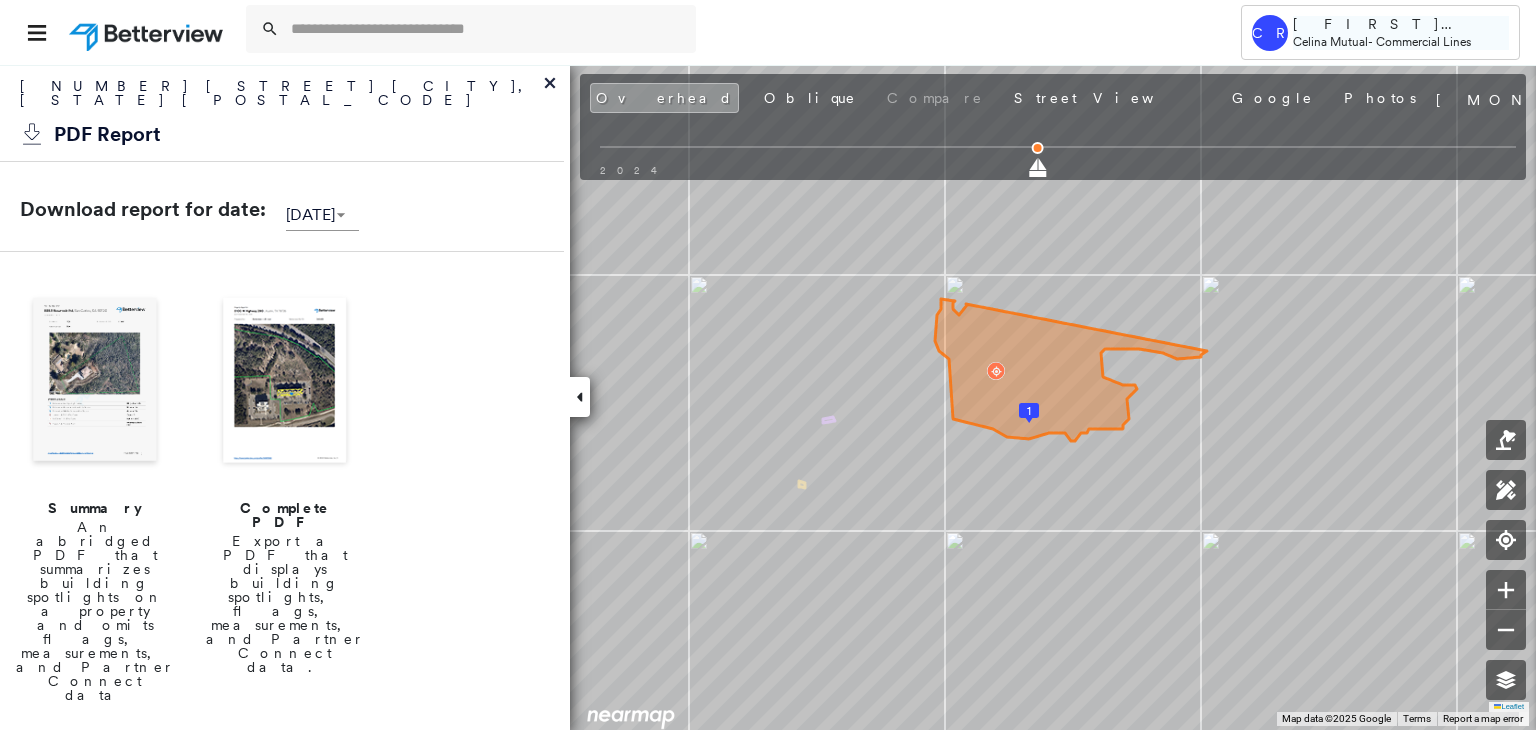 click on "Celina Mutual" at bounding box center [1330, 41] 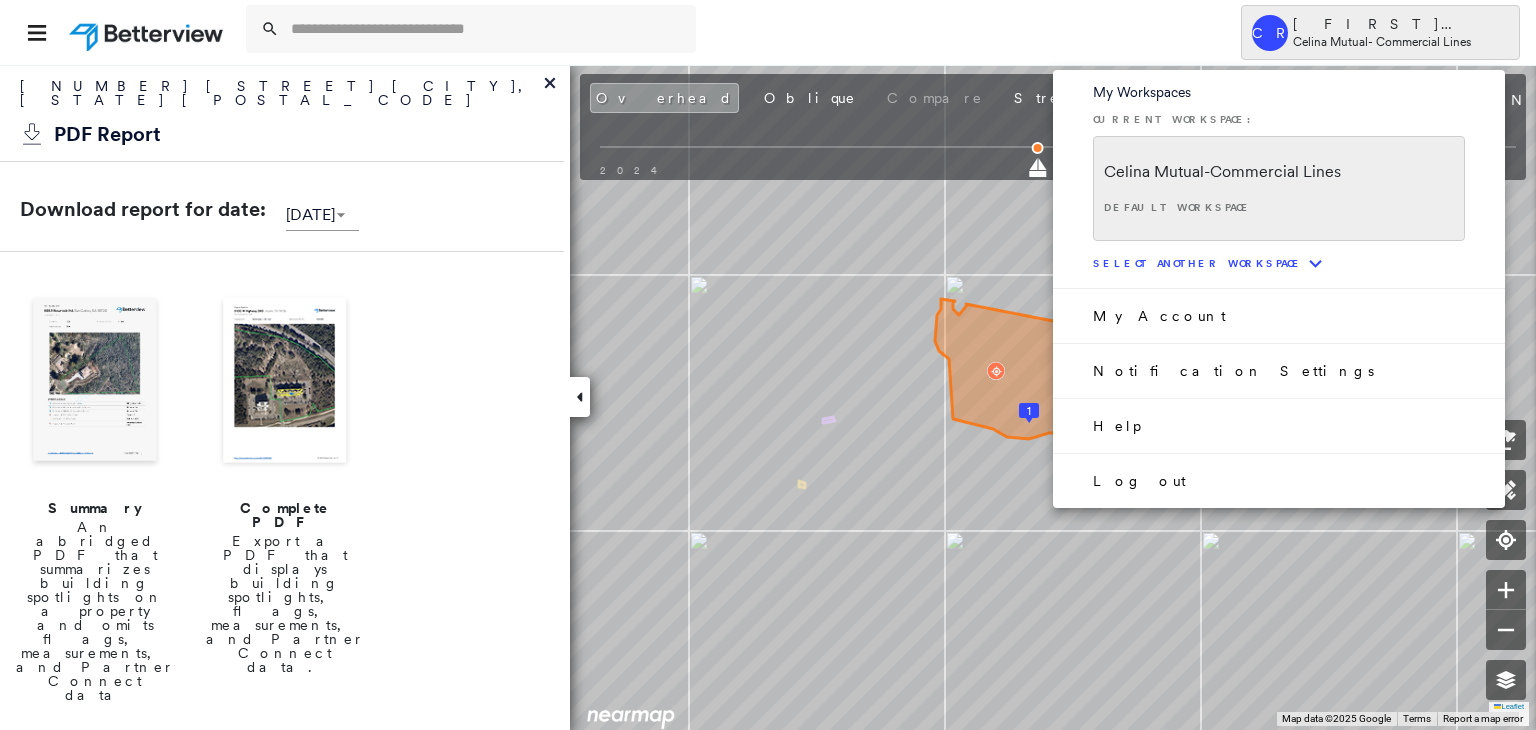 click at bounding box center [768, 365] 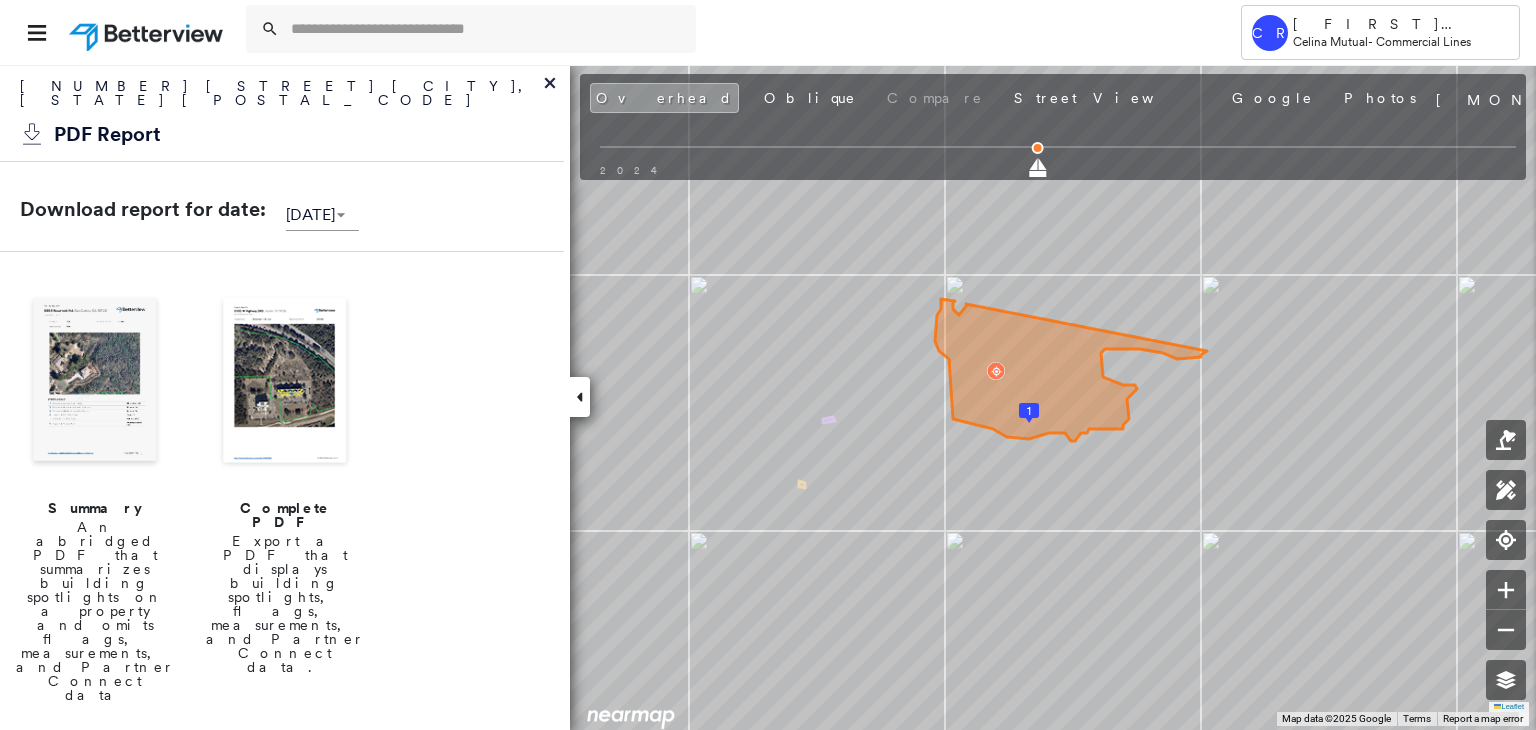 click at bounding box center [95, 382] 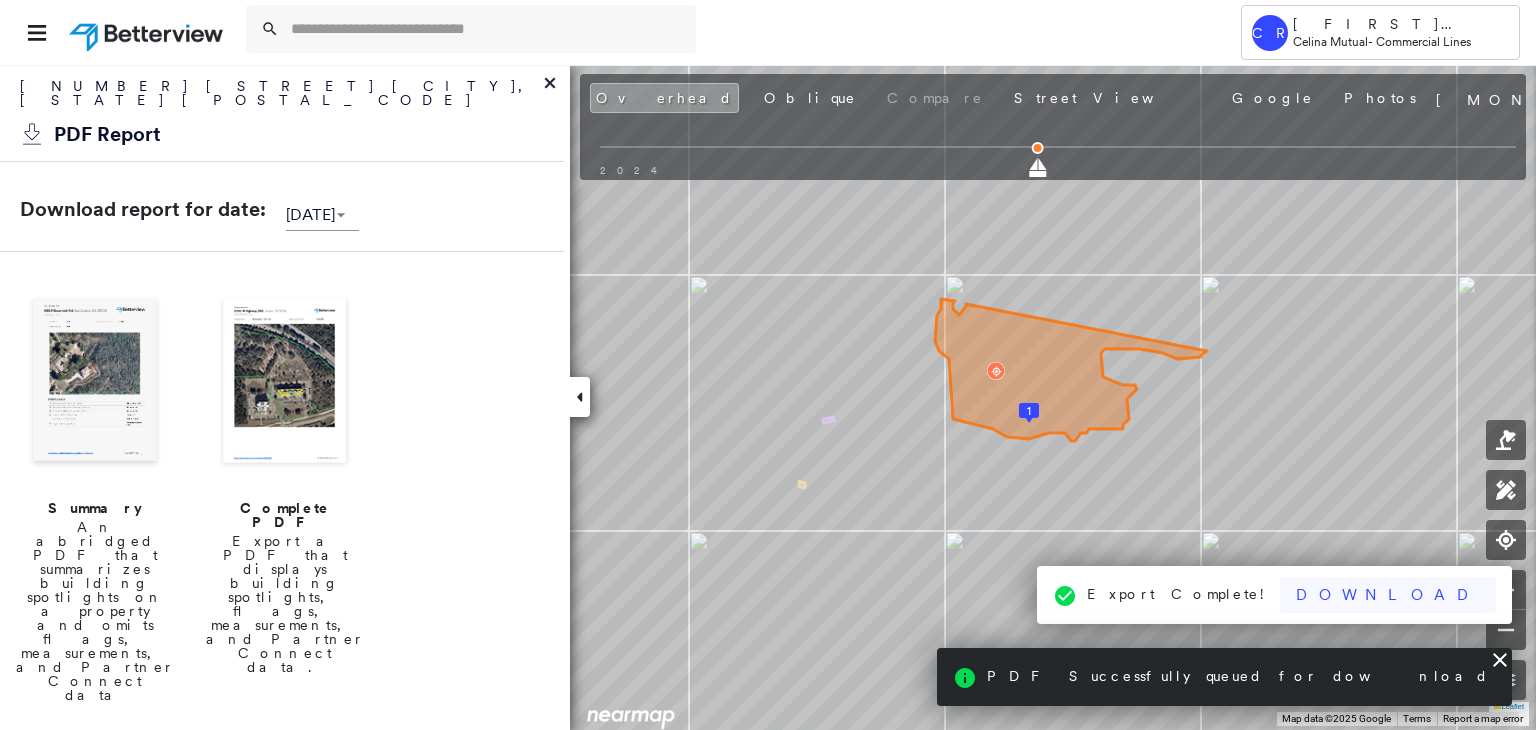 click on "Download" at bounding box center (1388, 595) 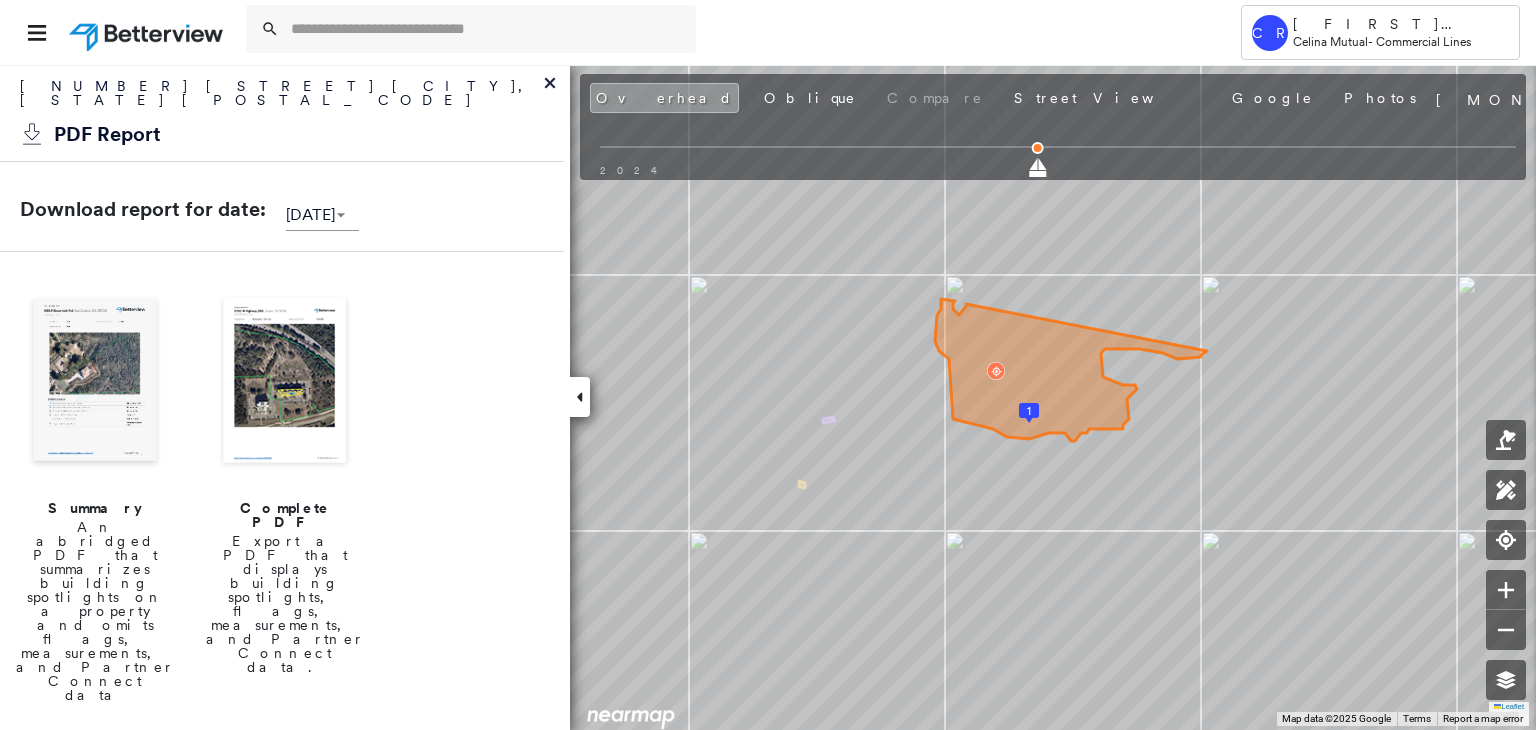 click 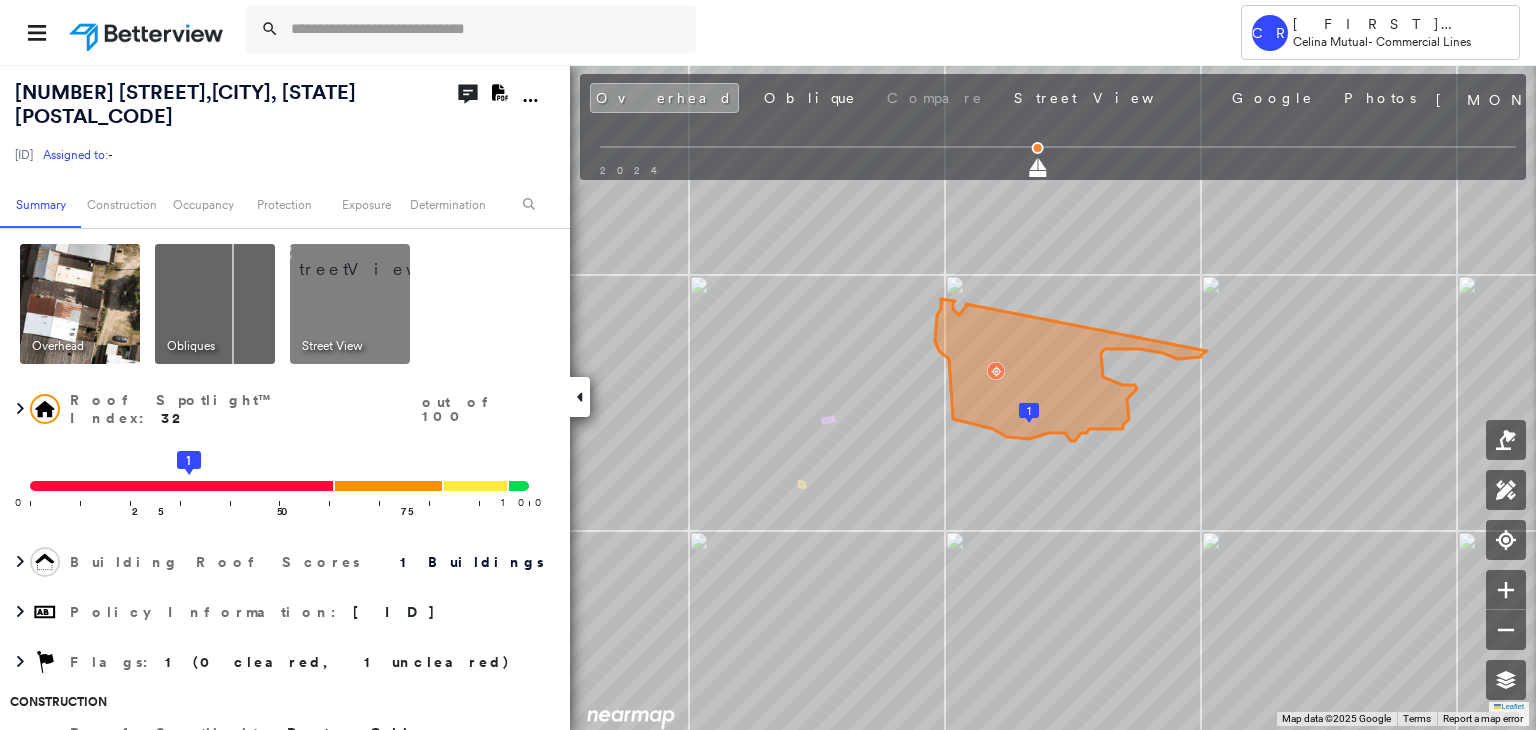 click at bounding box center [374, 259] 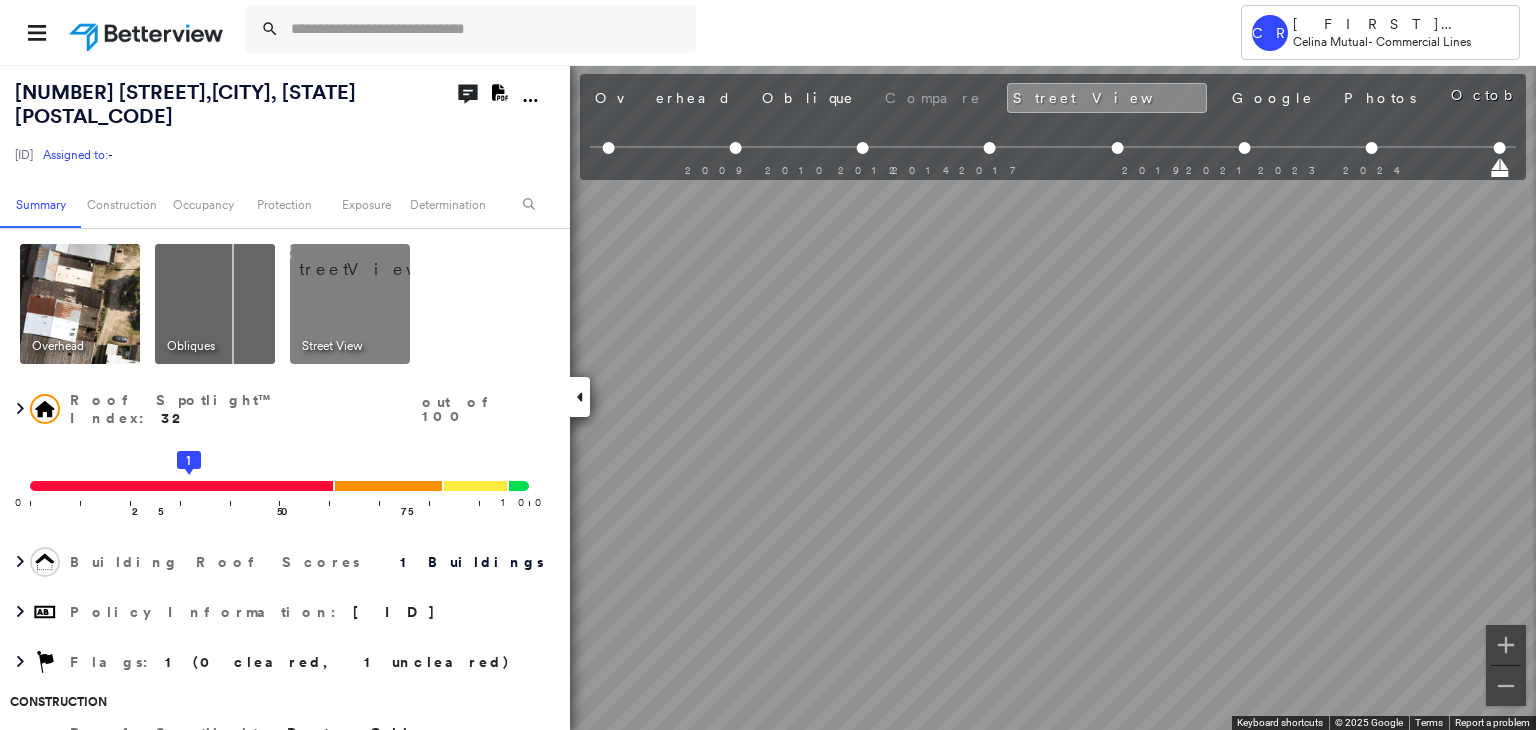 scroll, scrollTop: 0, scrollLeft: 397, axis: horizontal 